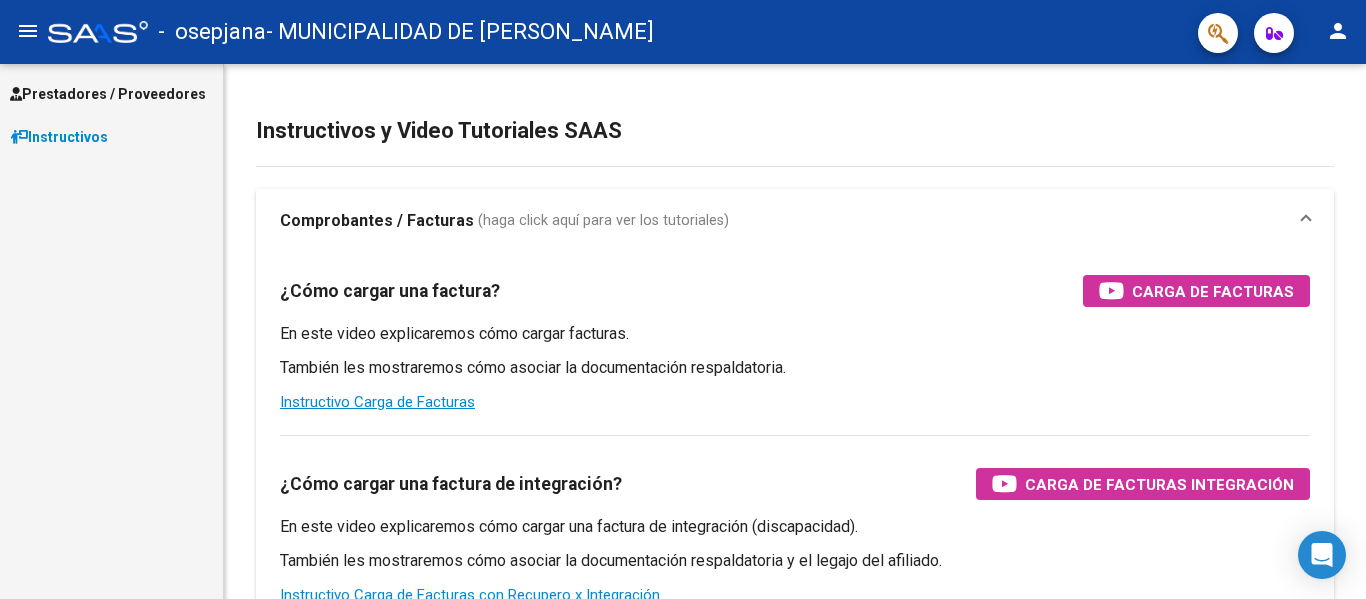 scroll, scrollTop: 0, scrollLeft: 0, axis: both 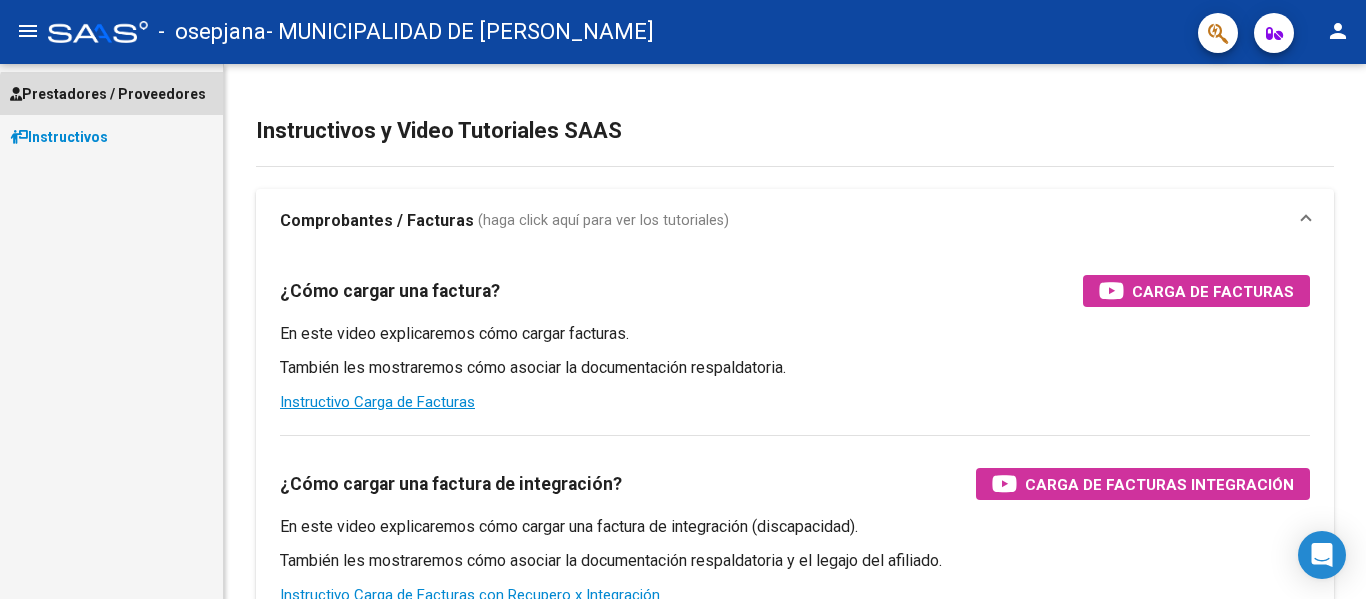click on "Prestadores / Proveedores" at bounding box center (108, 94) 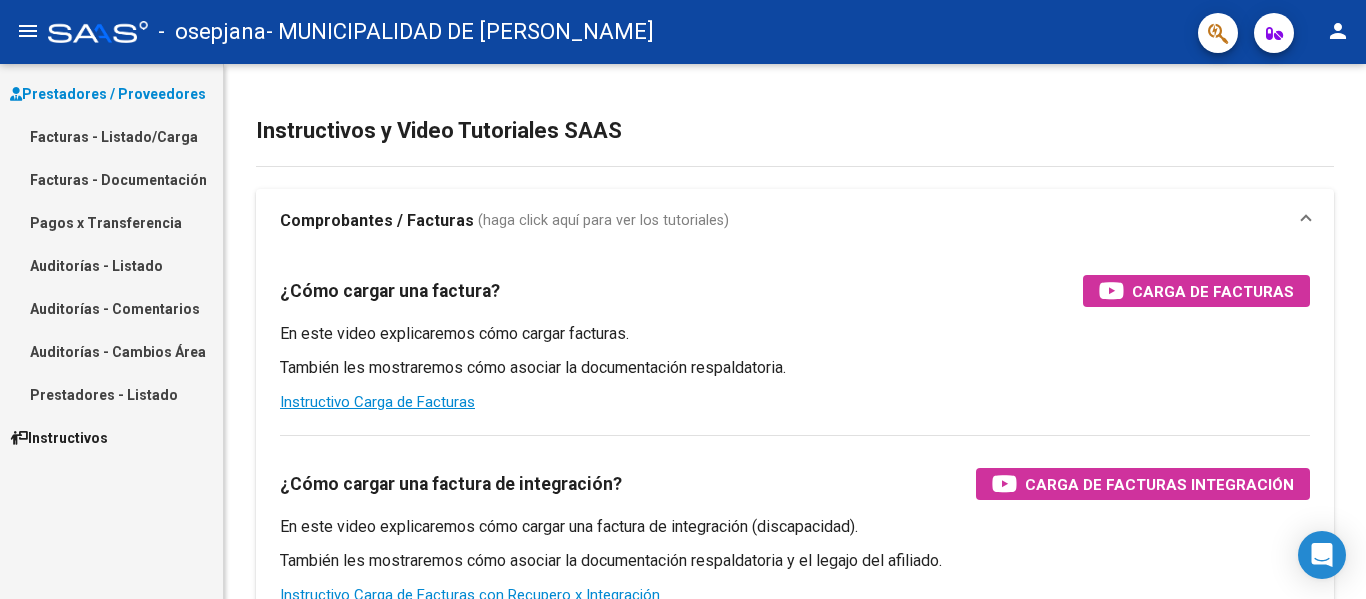 click on "Facturas - Listado/Carga" at bounding box center [111, 136] 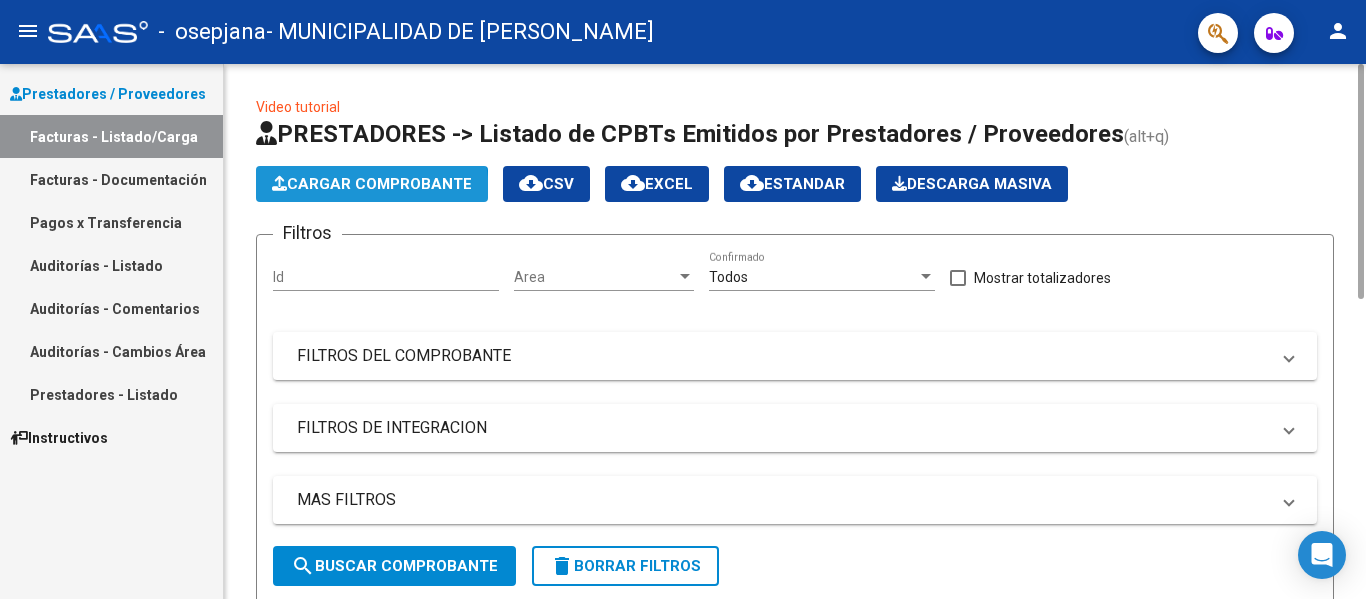 click on "Cargar Comprobante" 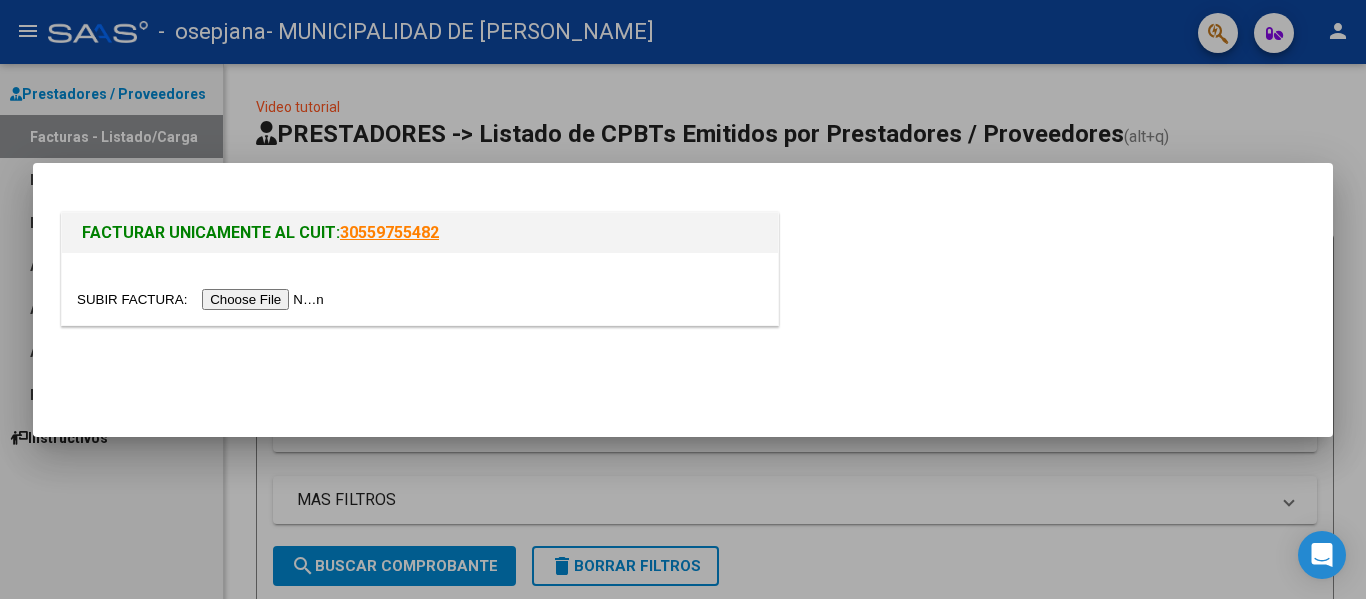 click at bounding box center [683, 299] 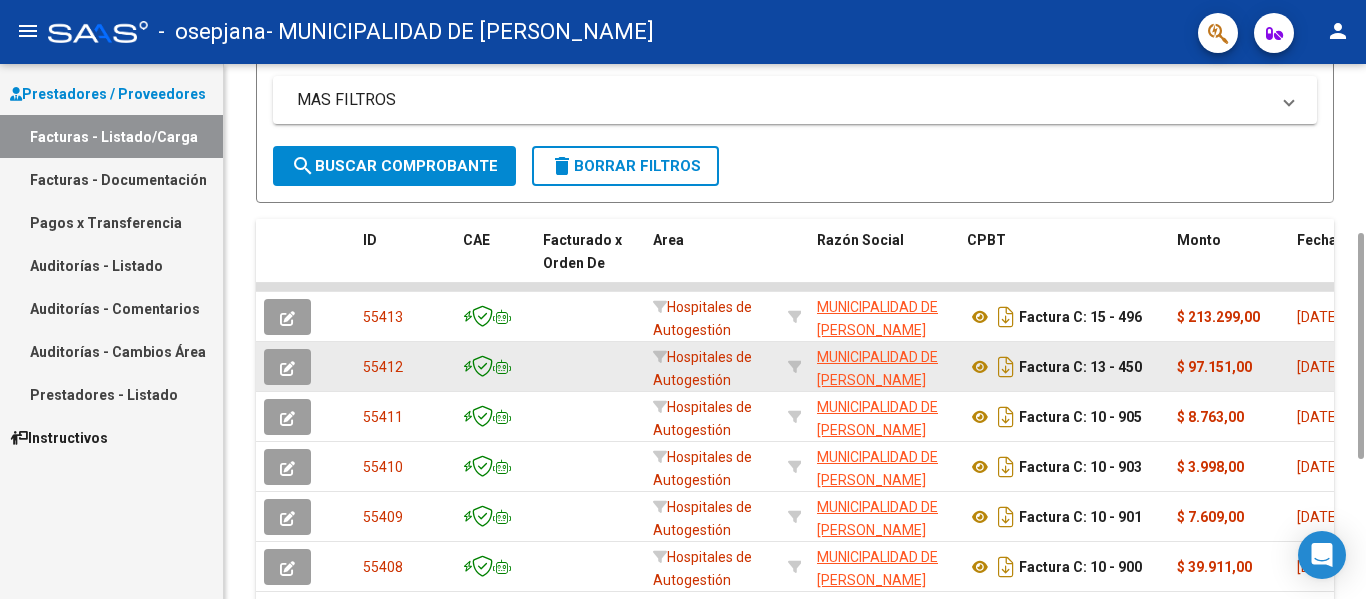 scroll, scrollTop: 0, scrollLeft: 0, axis: both 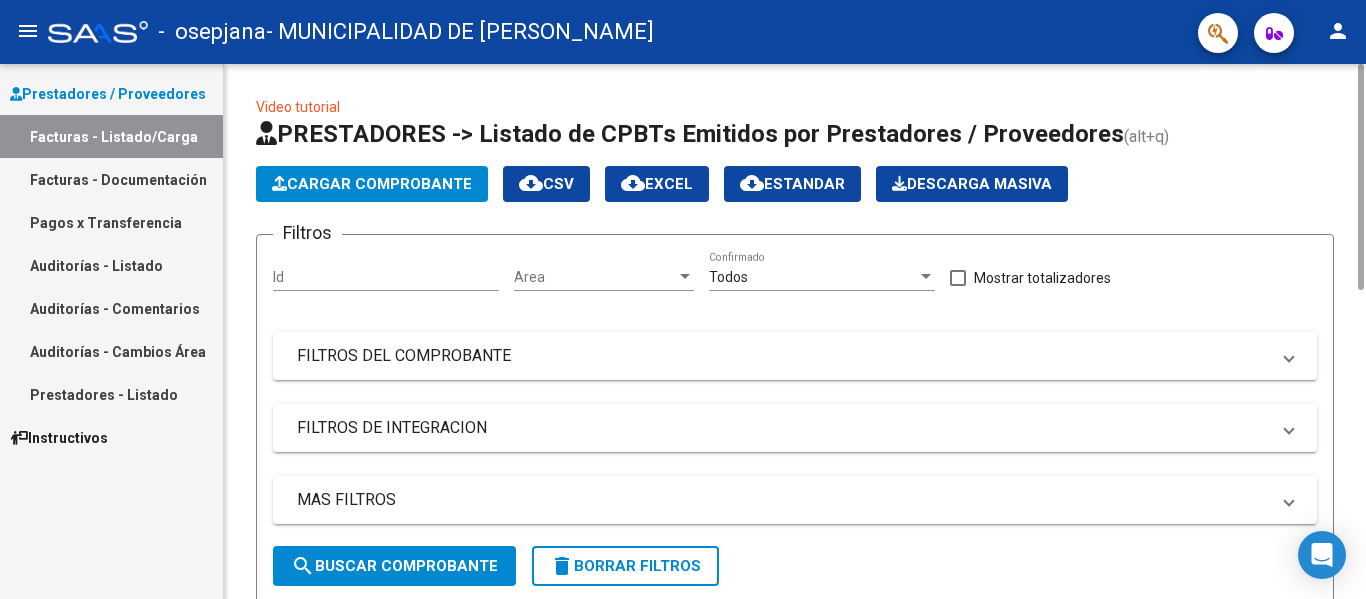 click on "Video tutorial   PRESTADORES -> Listado de CPBTs Emitidos por Prestadores / Proveedores (alt+q)   Cargar Comprobante
cloud_download  CSV  cloud_download  EXCEL  cloud_download  Estandar   Descarga Masiva
Filtros Id Area Area Todos  Confirmado   Mostrar totalizadores   FILTROS DEL COMPROBANTE  Comprobante Tipo Comprobante Tipo Start date – Fec. Comprobante Desde / Hasta Días Emisión Desde(cant. días) Días Emisión Hasta(cant. días) CUIT / Razón Social Pto. Venta Nro. Comprobante Código SSS CAE Válido CAE Válido Todos  Cargado Módulo Hosp. Todos  Tiene facturacion Apócrifa Hospital Refes  FILTROS DE INTEGRACION  Período De Prestación Campos del Archivo de Rendición Devuelto x SSS (dr_envio) Todos  Rendido x SSS (dr_envio) Tipo de Registro Tipo de Registro Período Presentación Período Presentación Campos del Legajo Asociado (preaprobación) Afiliado Legajo (cuil/nombre) Todos  Solo facturas preaprobadas  MAS FILTROS  Todos  Con Doc. Respaldatoria Todos  Con Trazabilidad Todos  Auditoría" 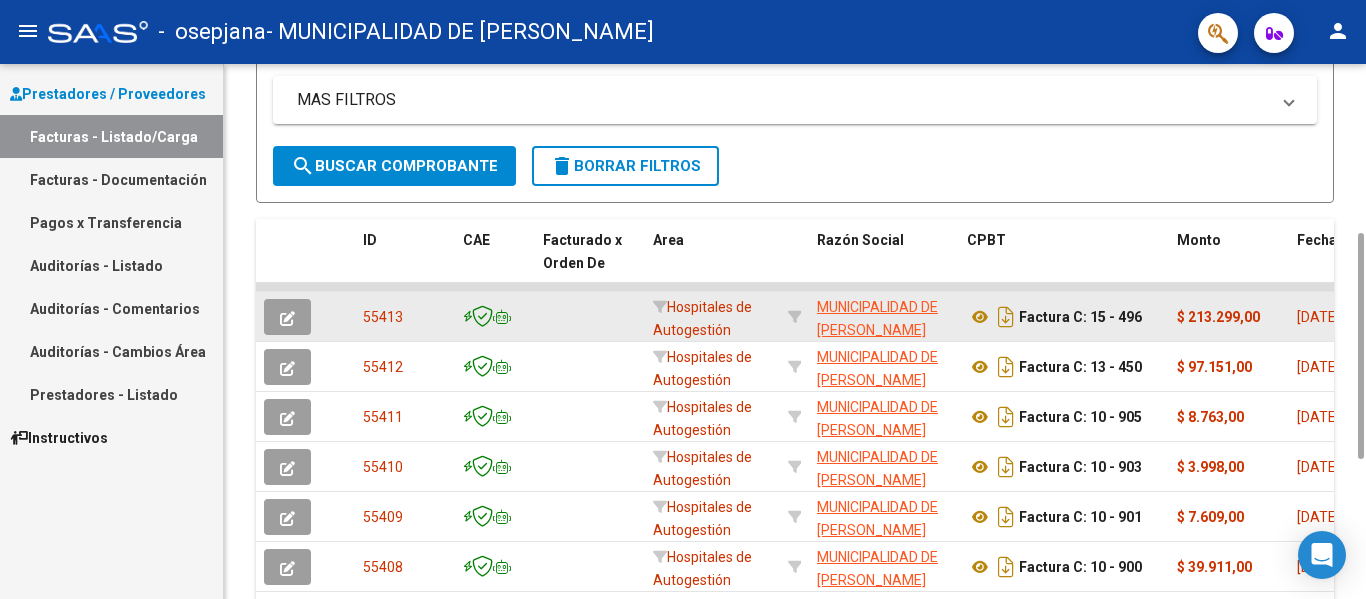 scroll, scrollTop: 0, scrollLeft: 0, axis: both 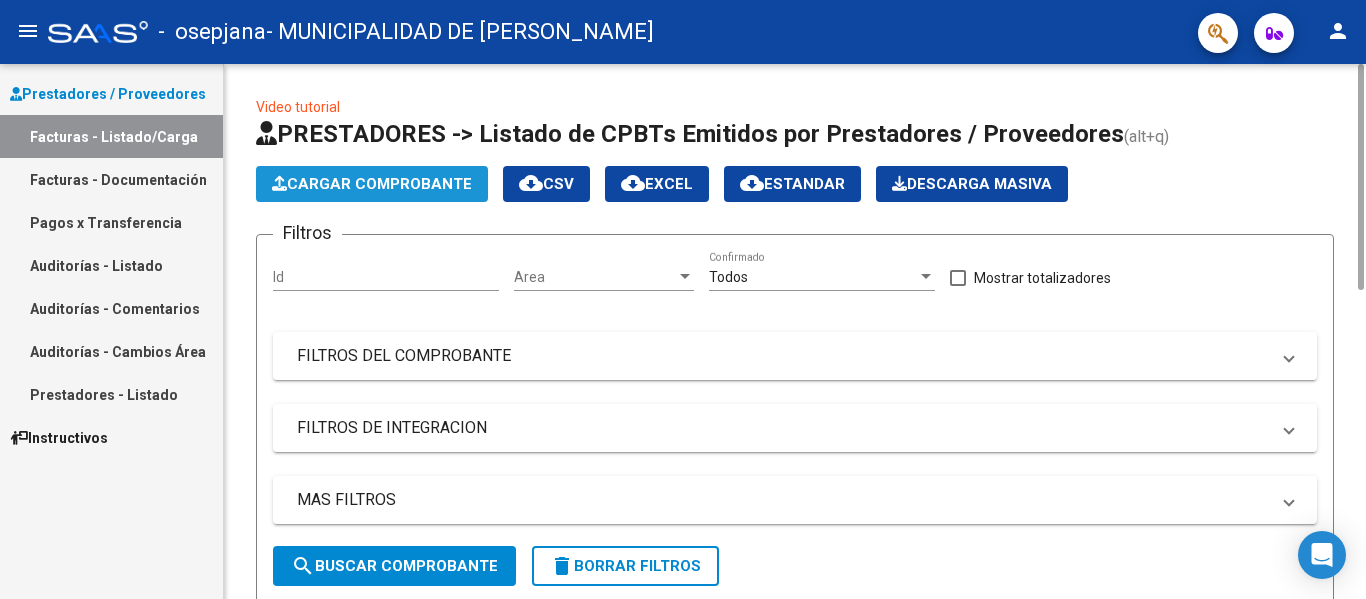 click on "Cargar Comprobante" 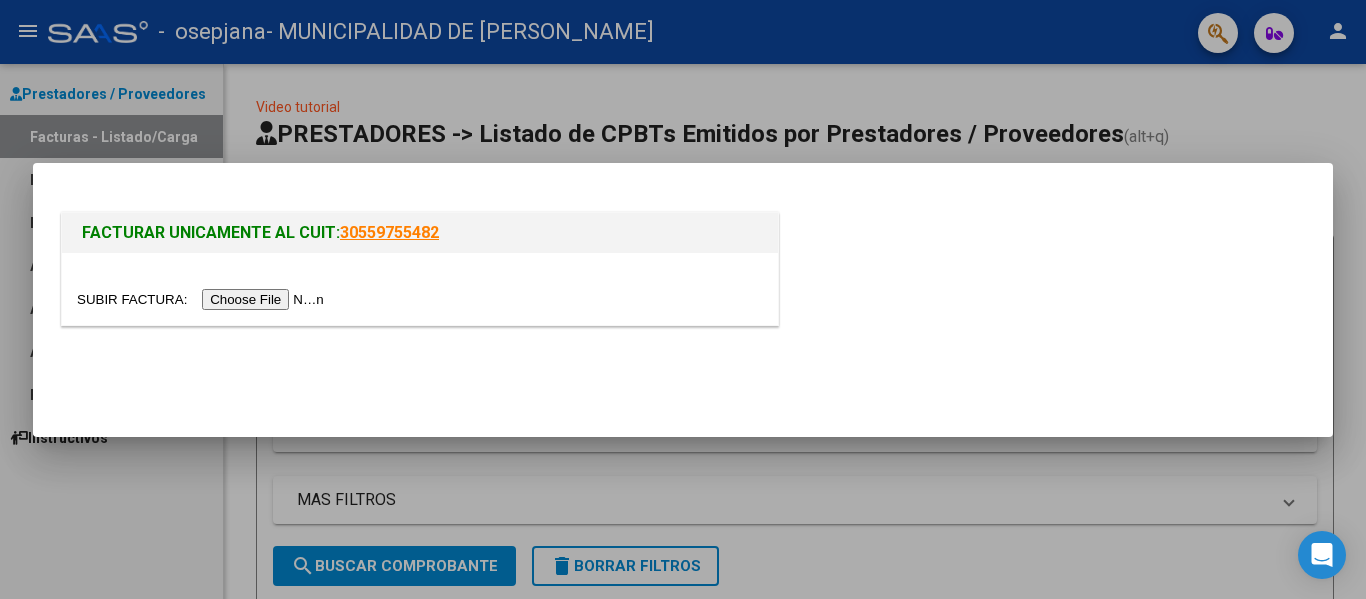click at bounding box center (203, 299) 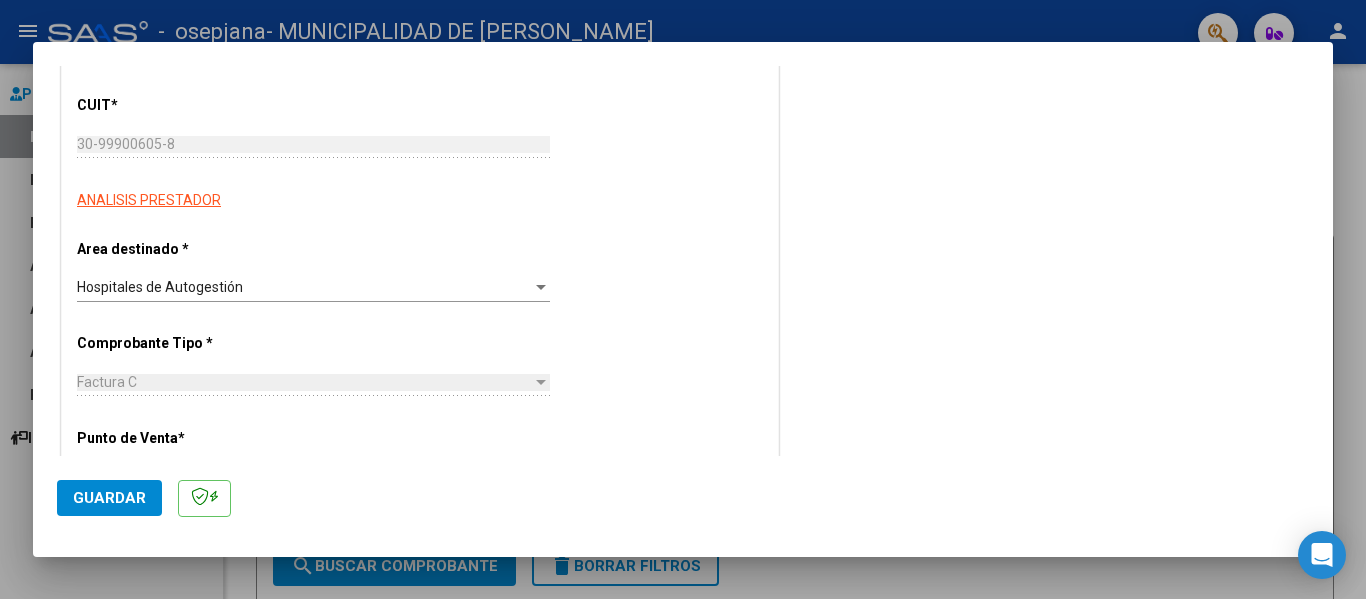 scroll, scrollTop: 0, scrollLeft: 0, axis: both 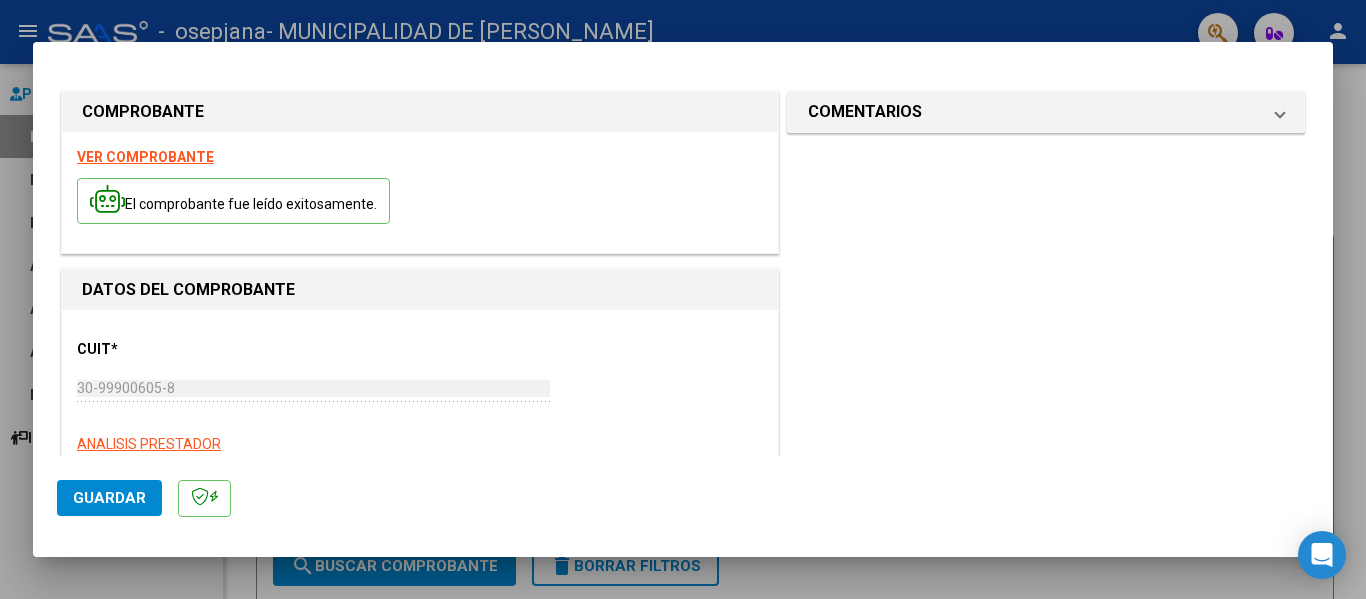 click on "Guardar" 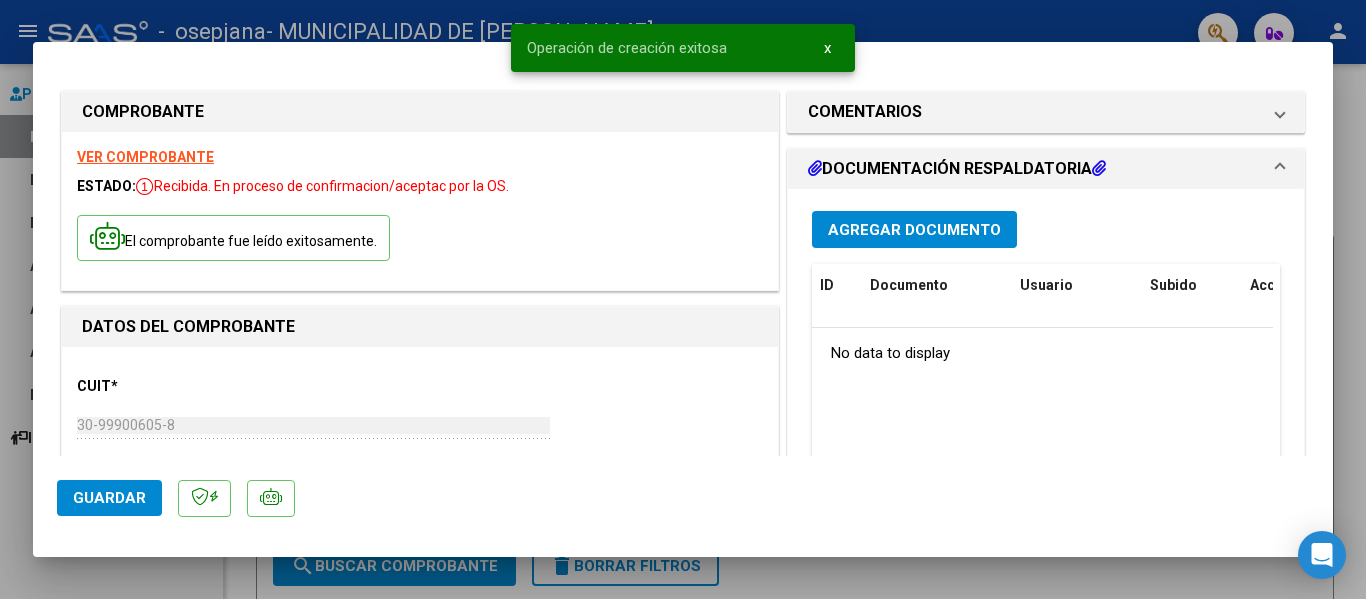 click on "Agregar Documento" at bounding box center [914, 230] 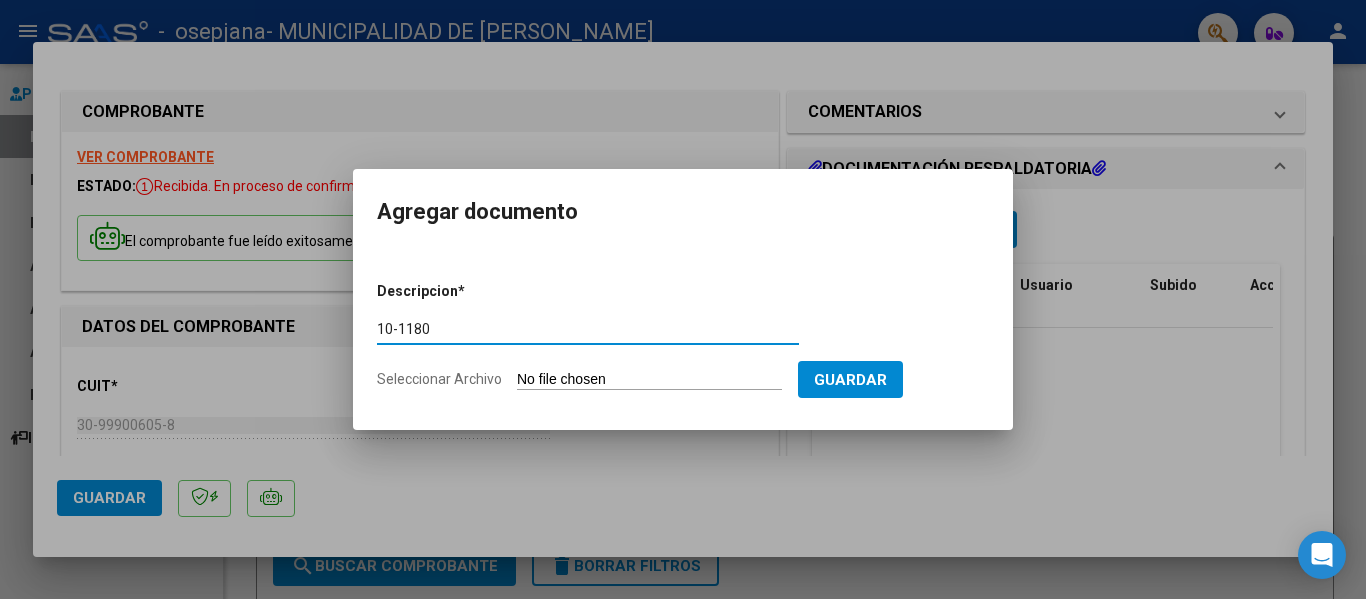 type on "10-1180" 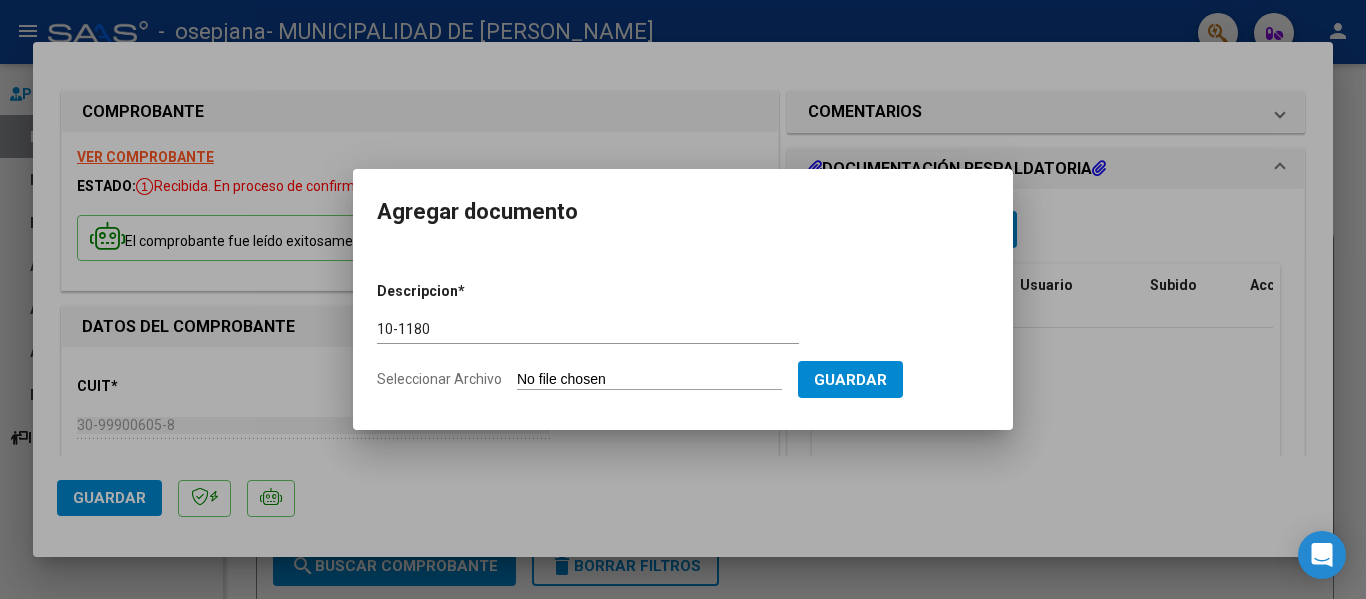 click on "Seleccionar Archivo" at bounding box center (649, 380) 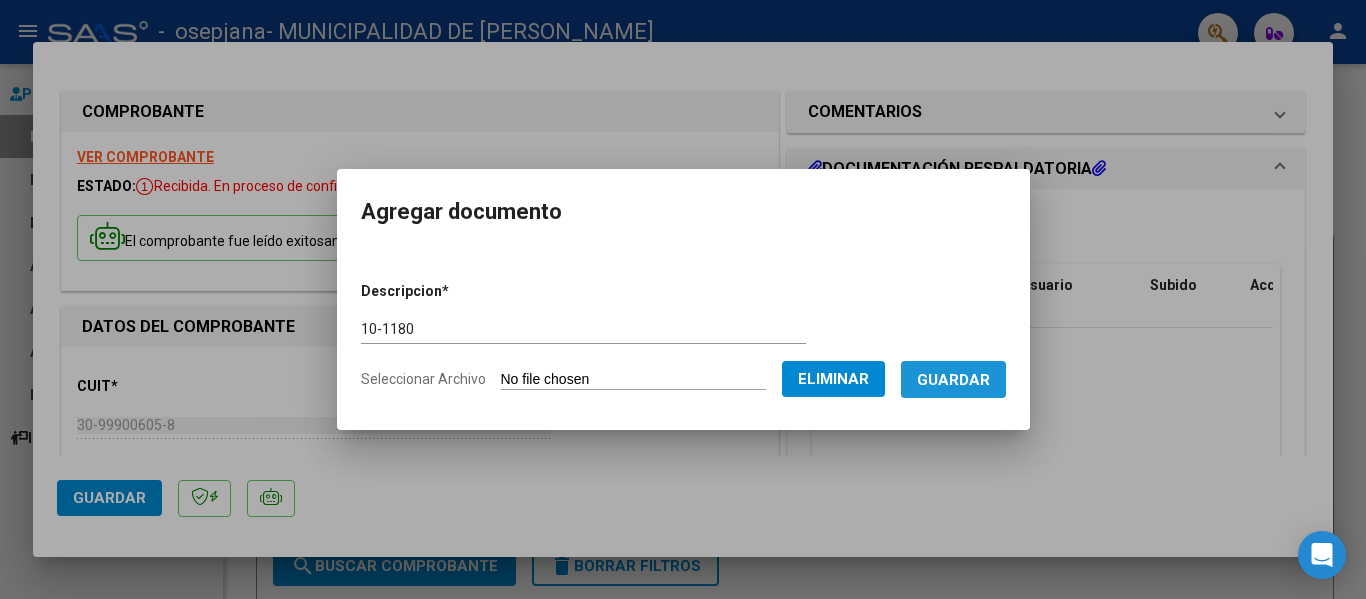 click on "Guardar" at bounding box center (953, 380) 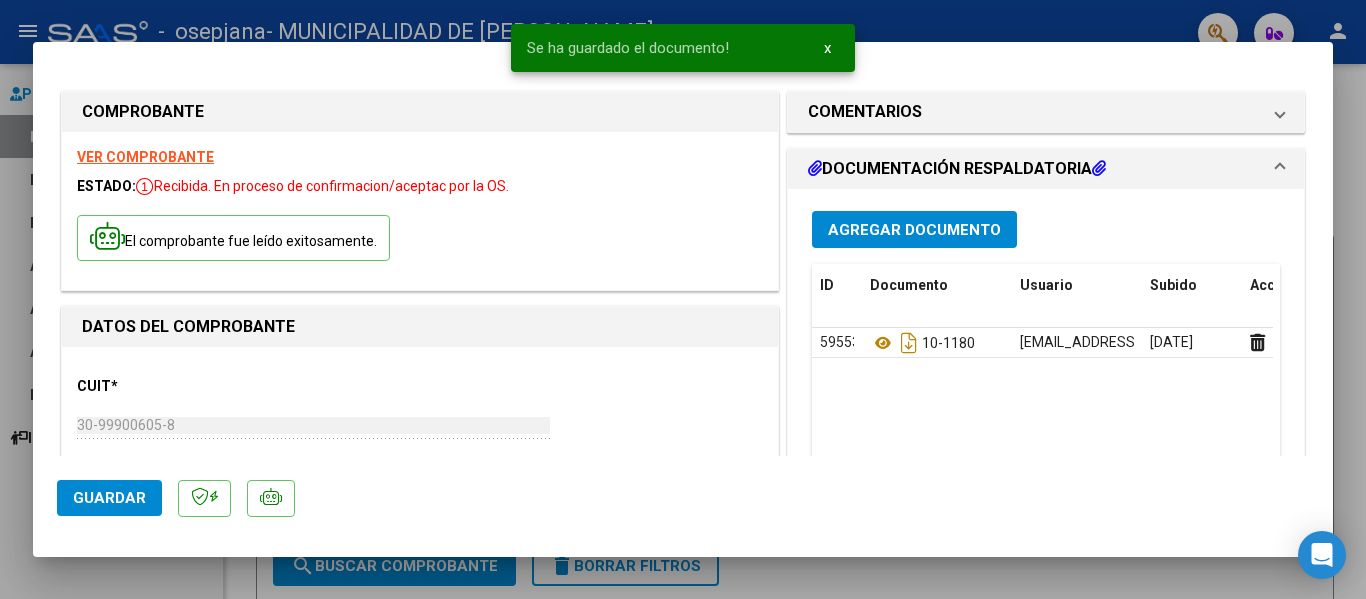 type 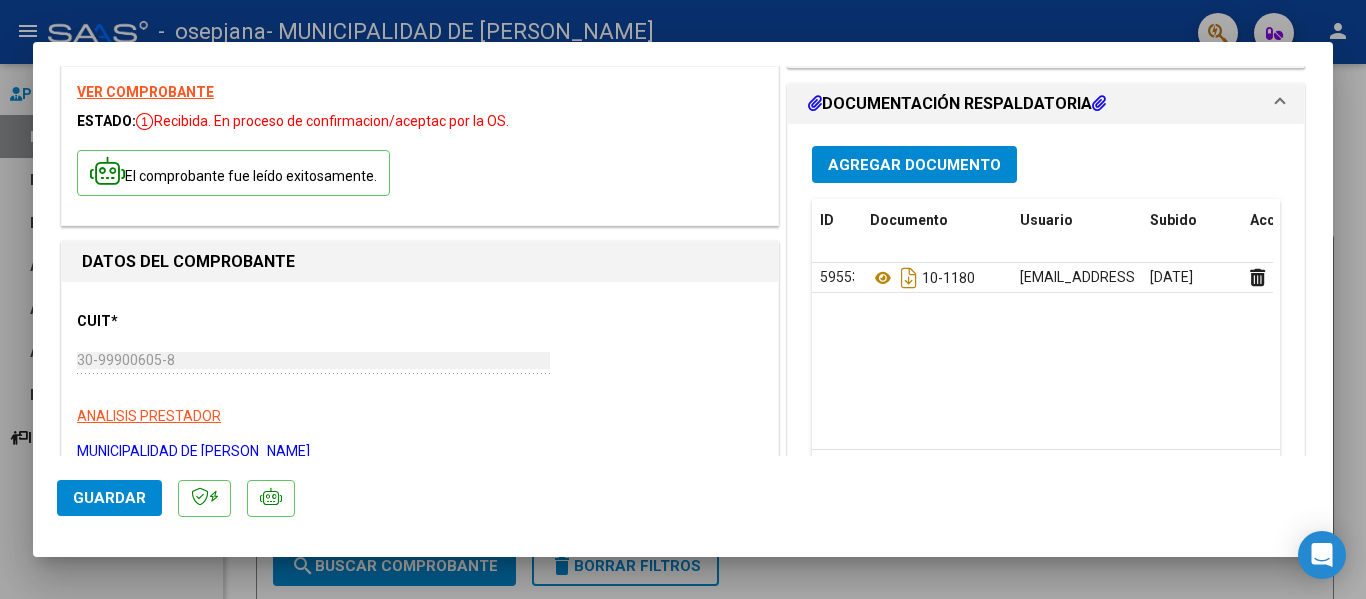 scroll, scrollTop: 15, scrollLeft: 0, axis: vertical 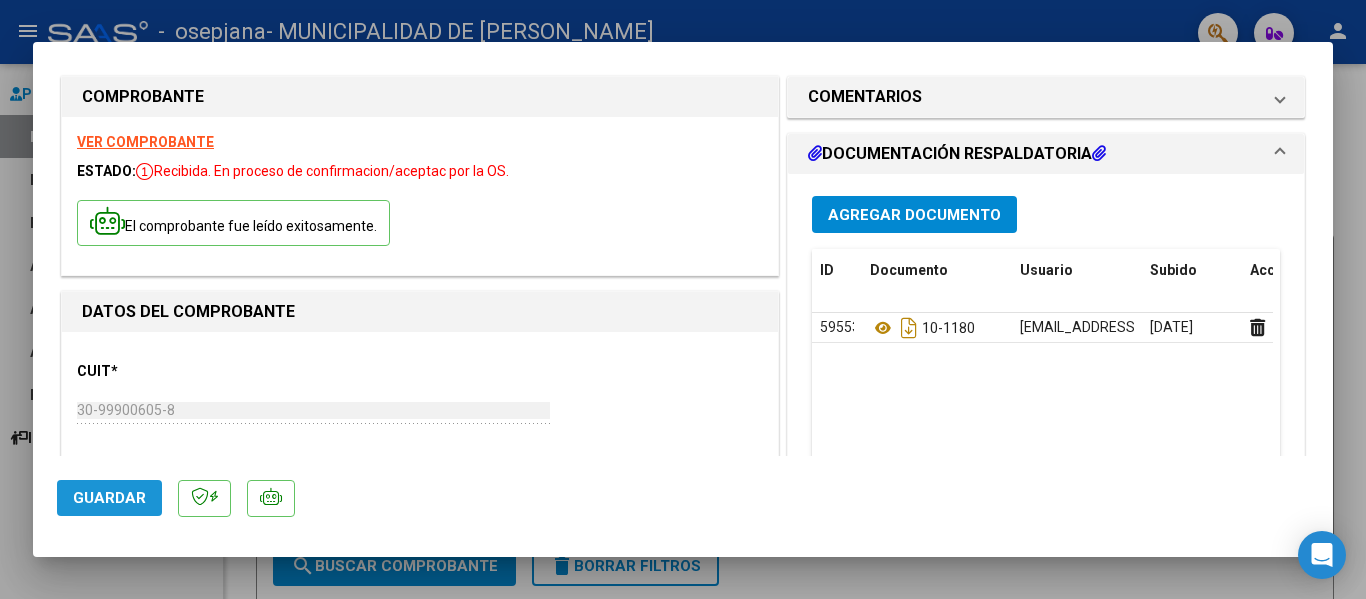 click on "Guardar" 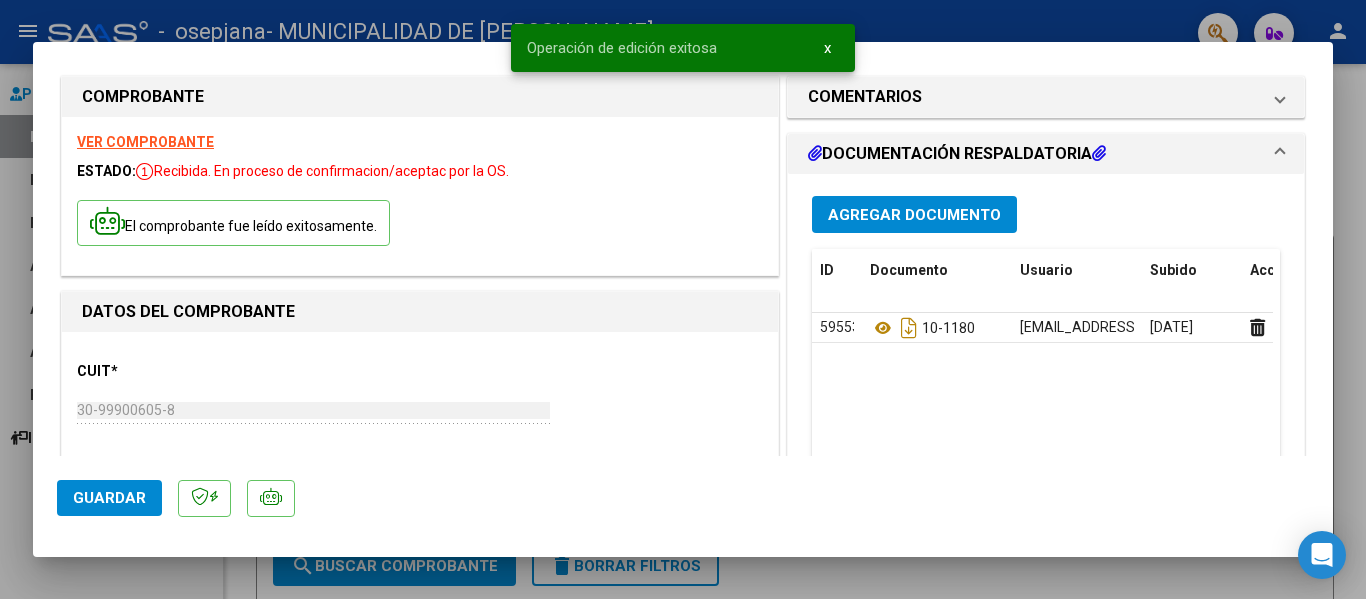 click on "Guardar" 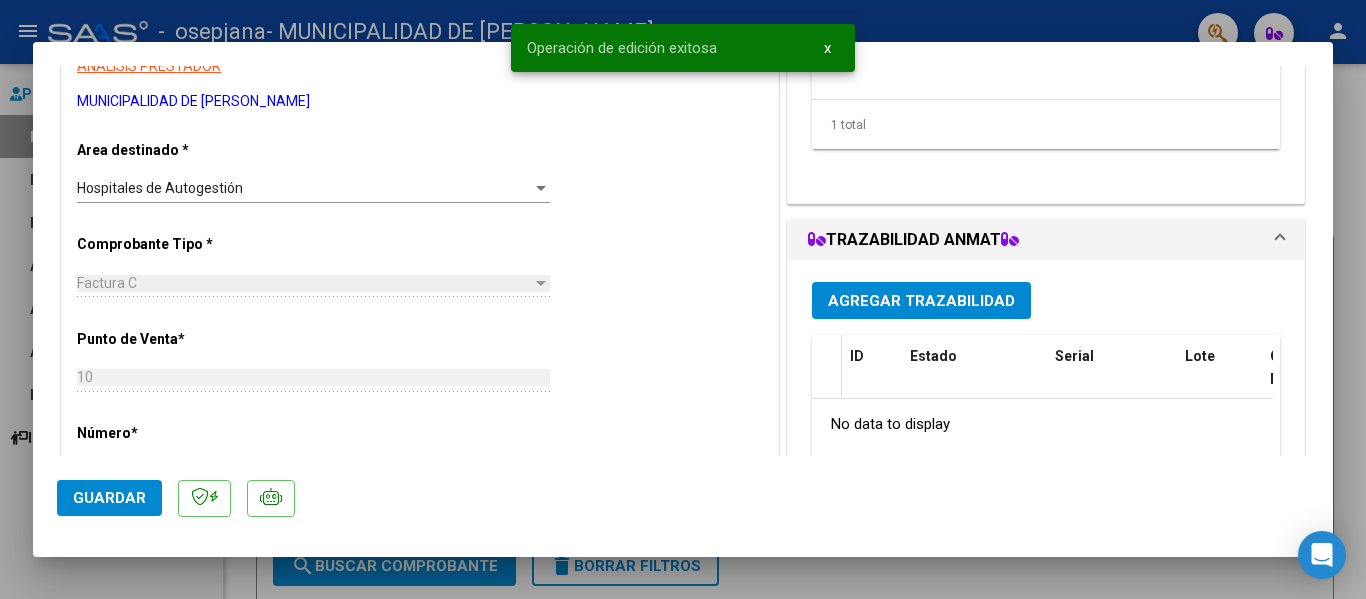 scroll, scrollTop: 1115, scrollLeft: 0, axis: vertical 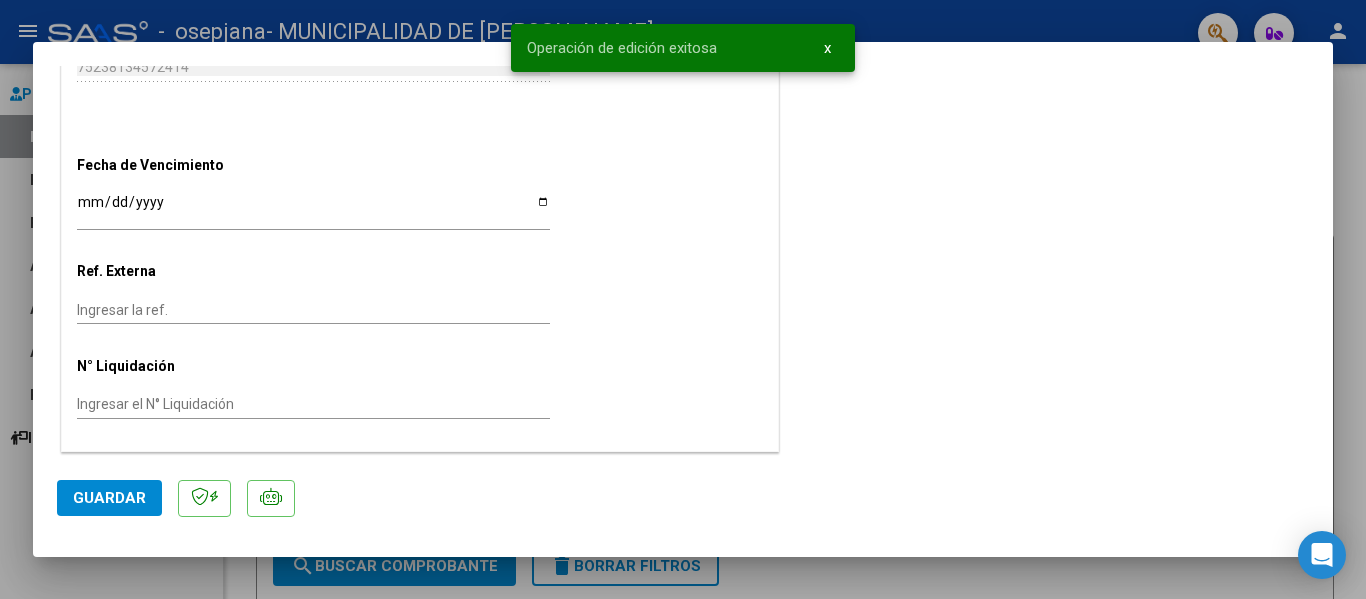 click at bounding box center [683, 299] 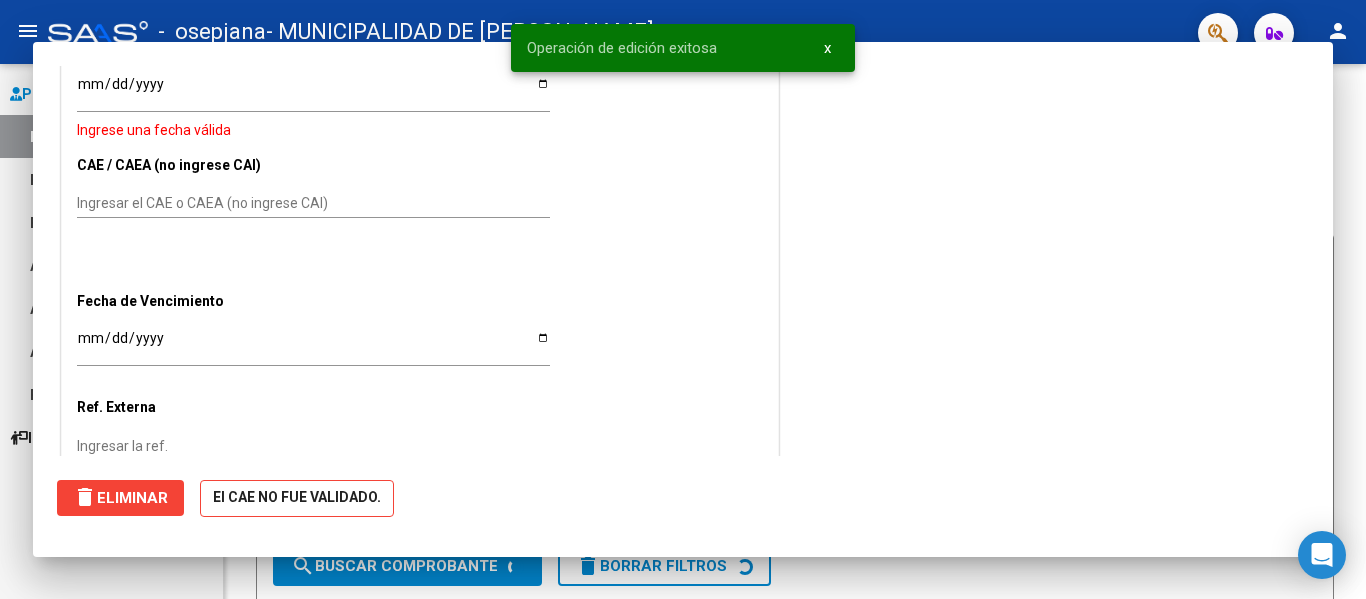 scroll, scrollTop: 0, scrollLeft: 0, axis: both 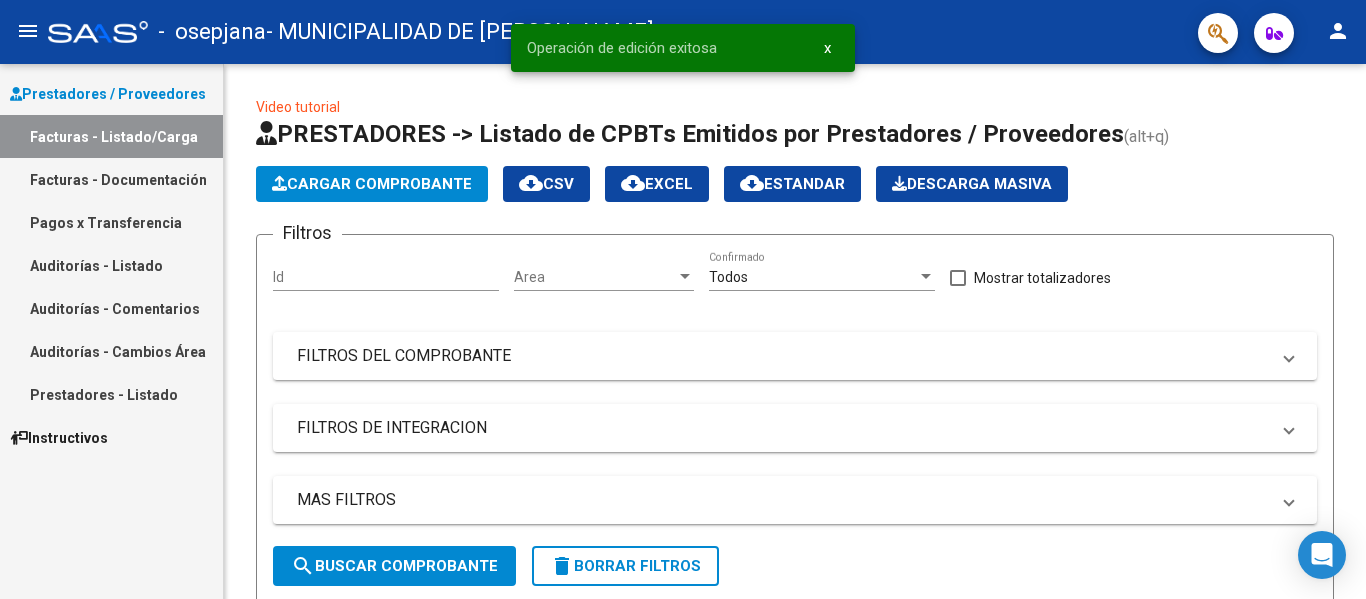click on "Facturas - Listado/Carga" at bounding box center (111, 136) 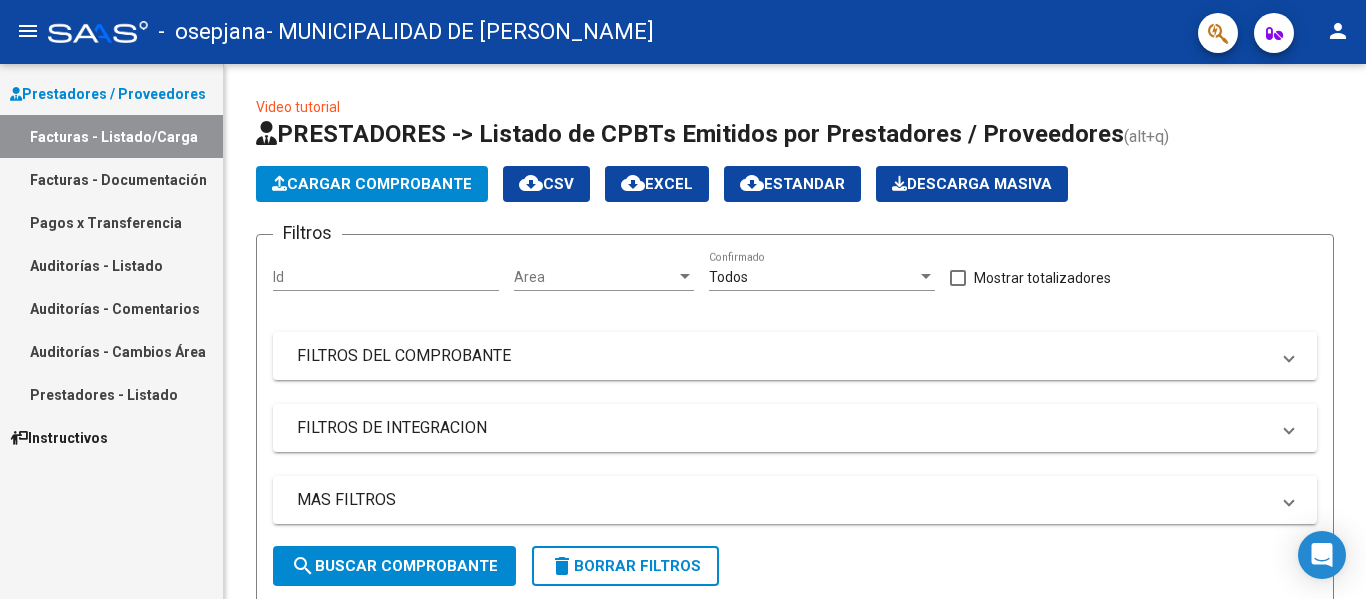 scroll, scrollTop: 730, scrollLeft: 0, axis: vertical 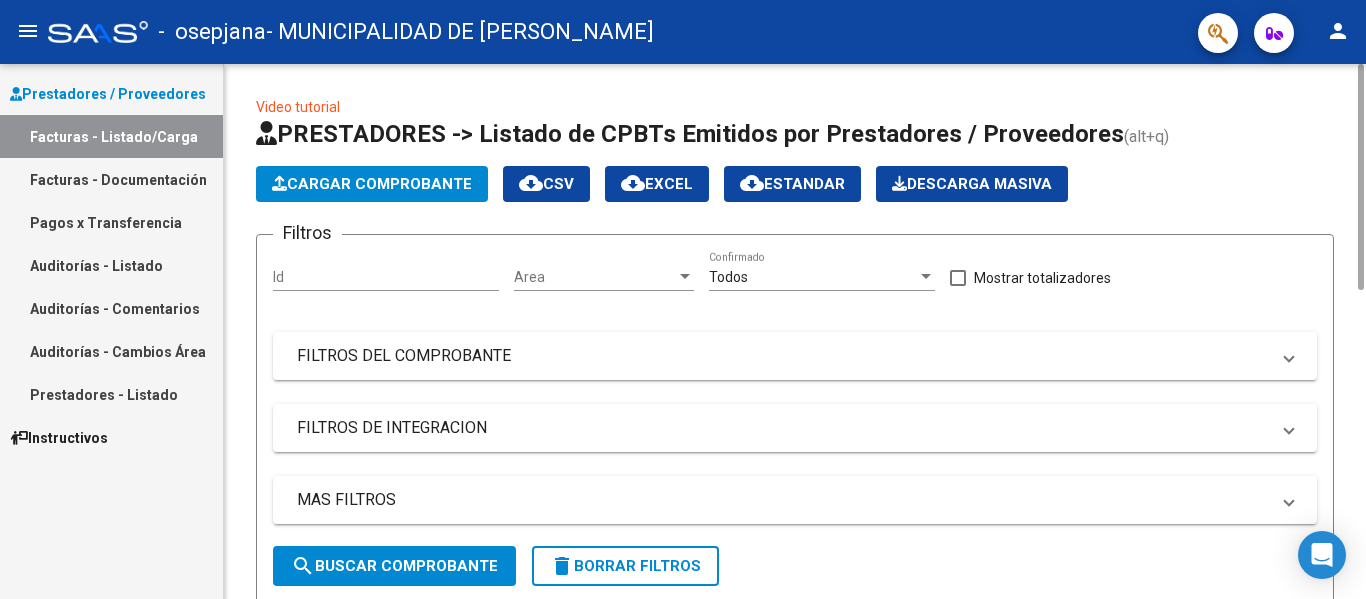 click on "Cargar Comprobante" 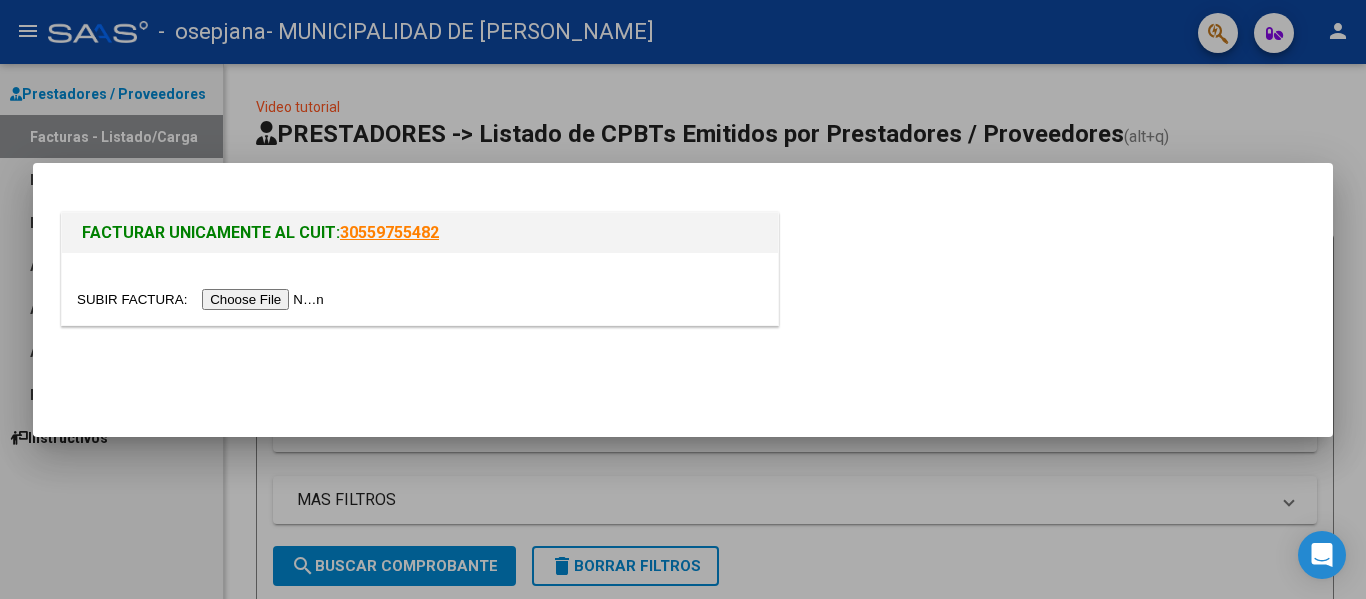 click at bounding box center [203, 299] 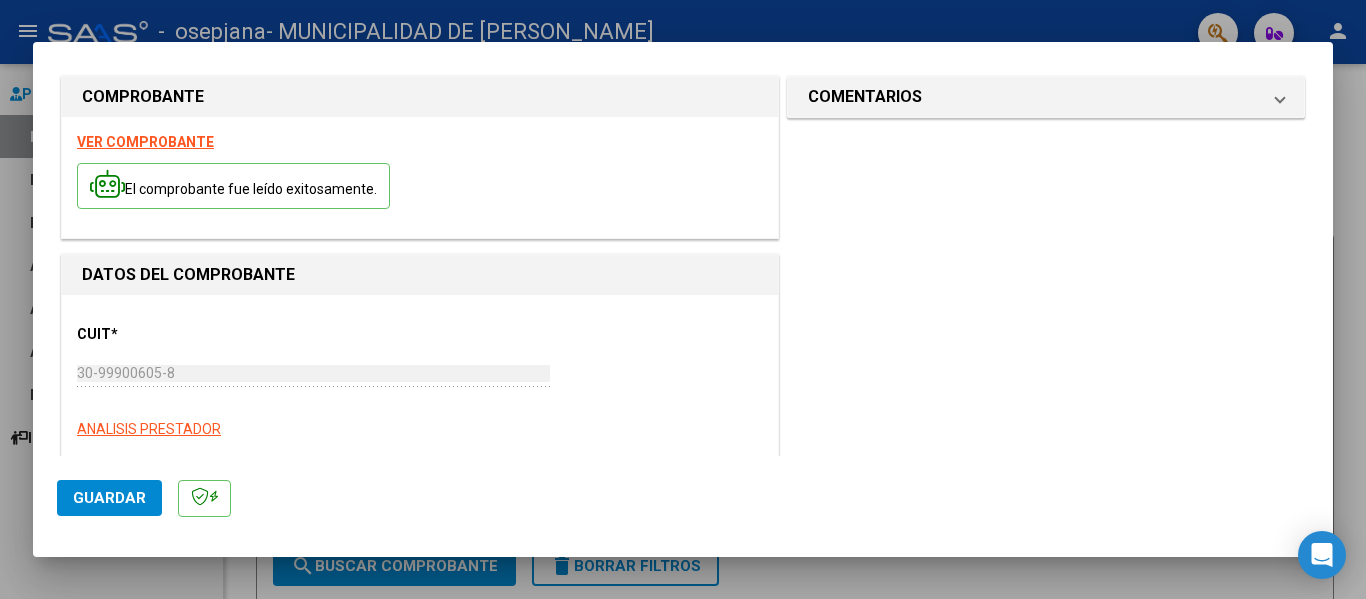 scroll, scrollTop: 0, scrollLeft: 0, axis: both 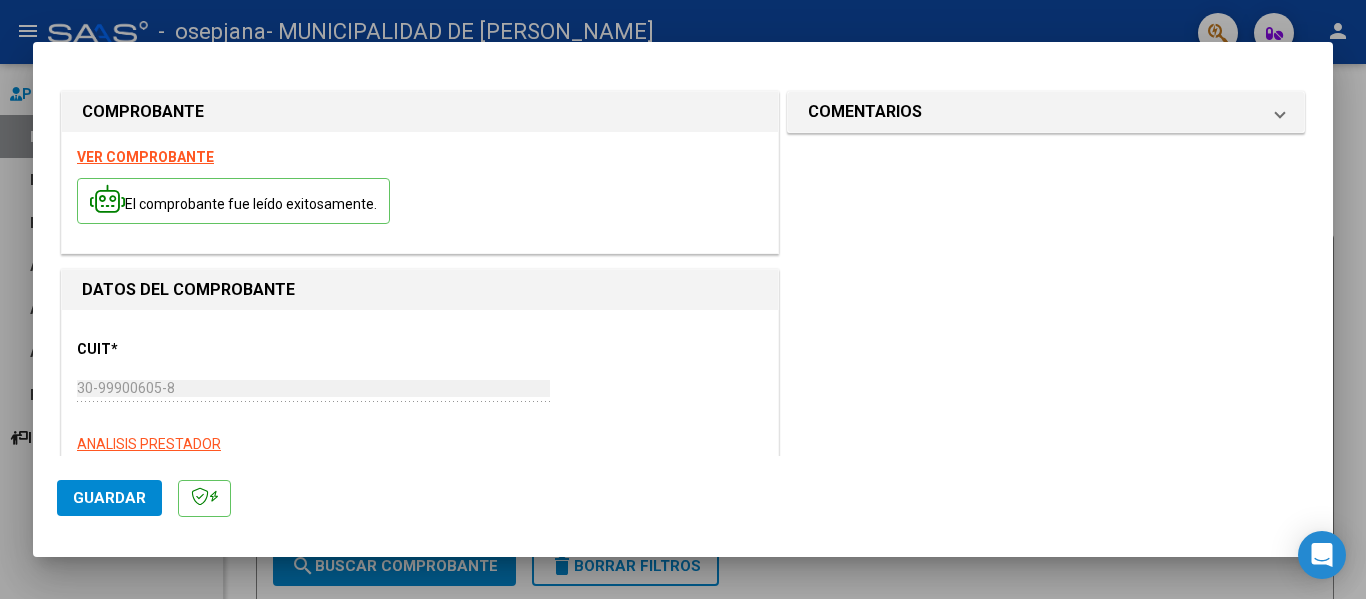click on "Guardar" 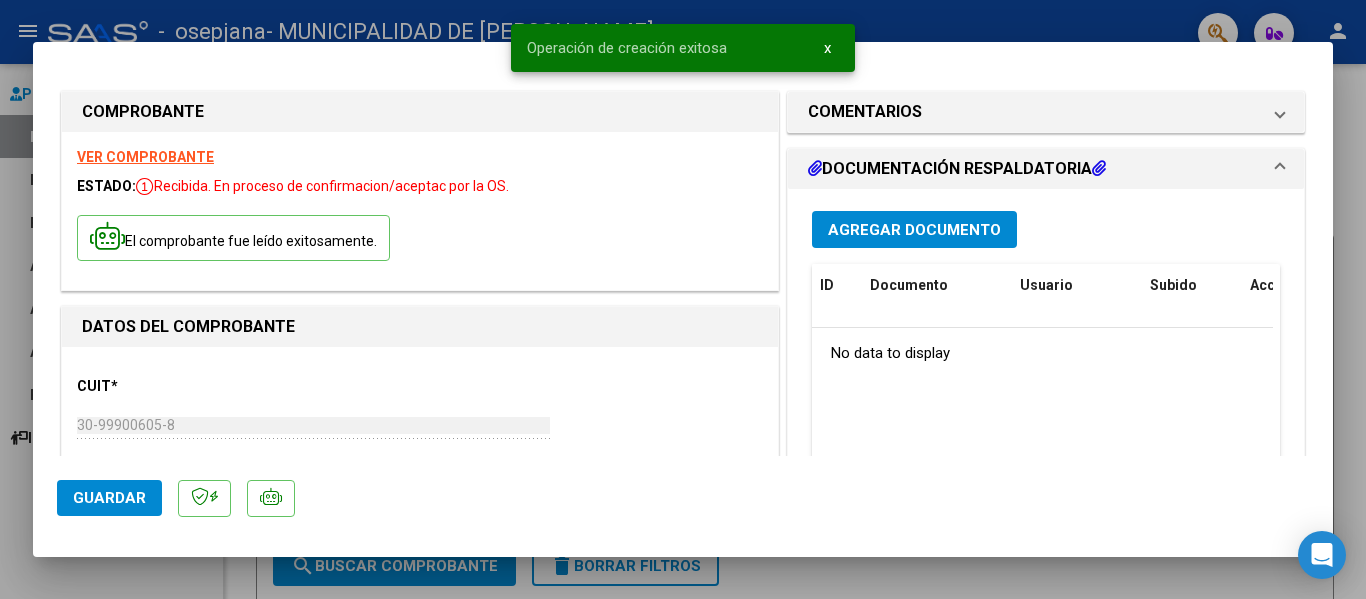 click on "Agregar Documento" at bounding box center (914, 230) 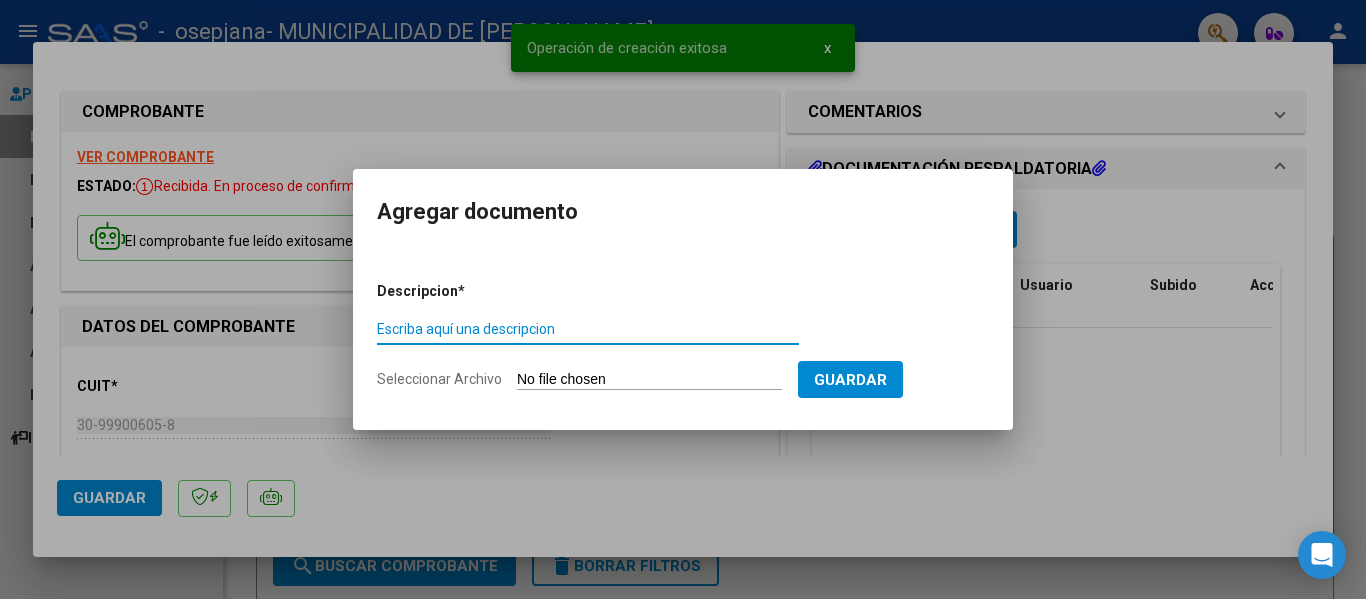 click on "Escriba aquí una descripcion" at bounding box center [588, 329] 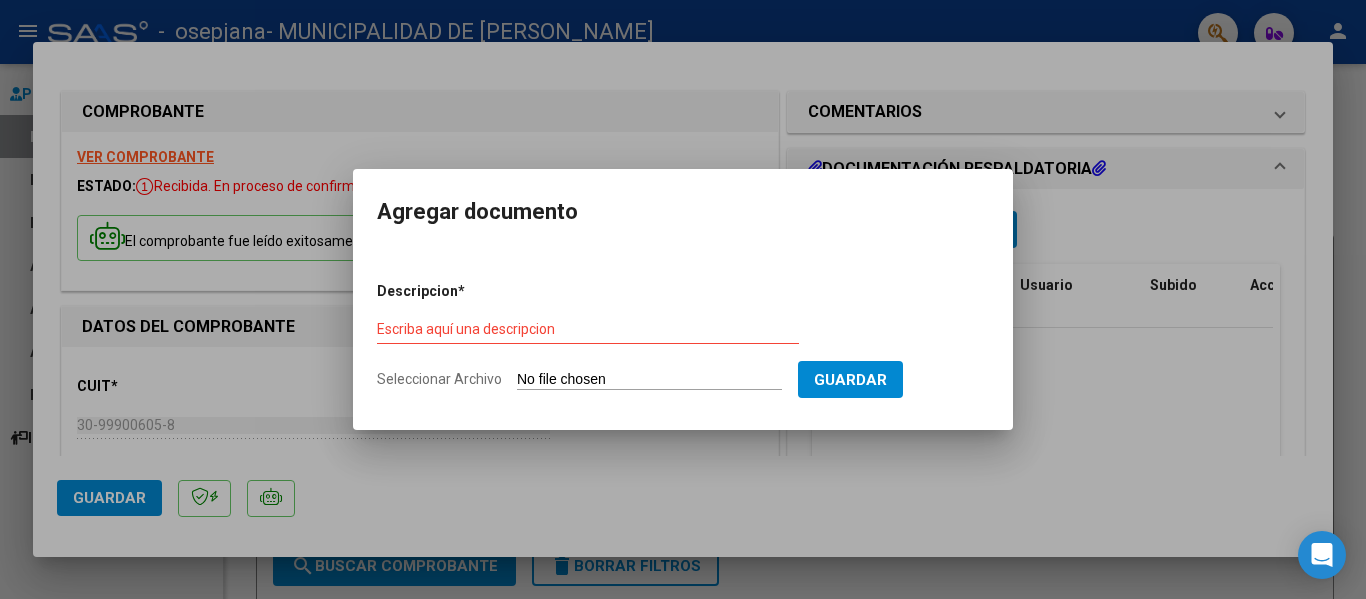 click on "Escriba aquí una descripcion" at bounding box center (588, 330) 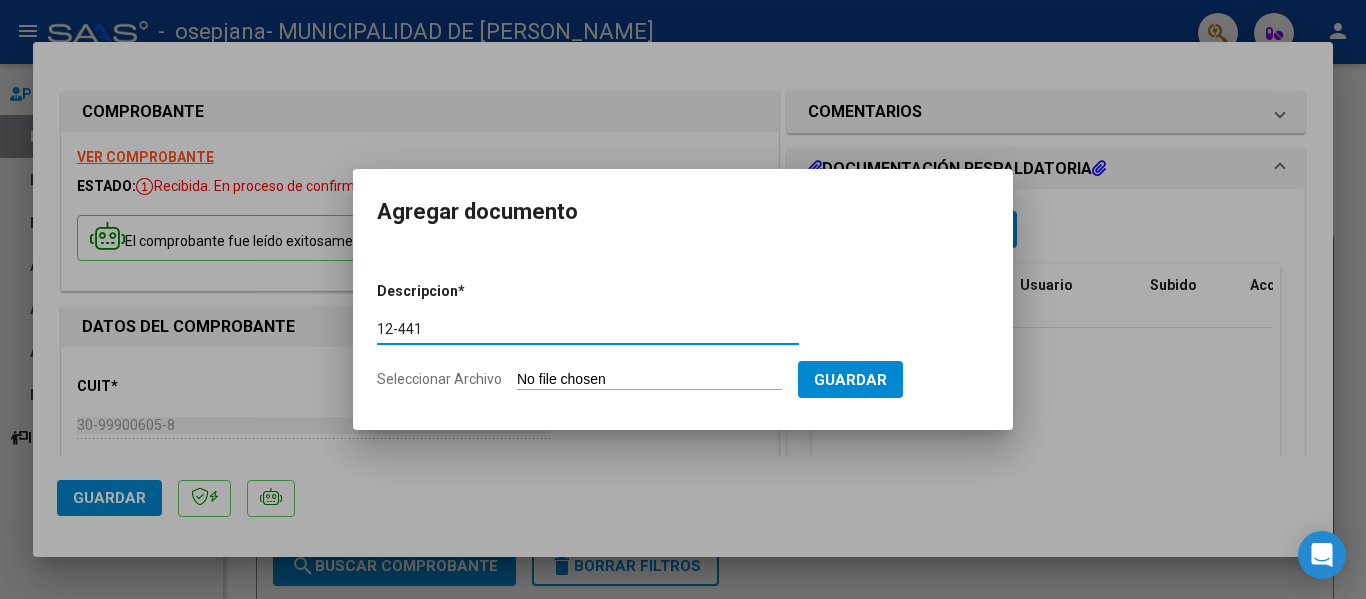 type on "12-441" 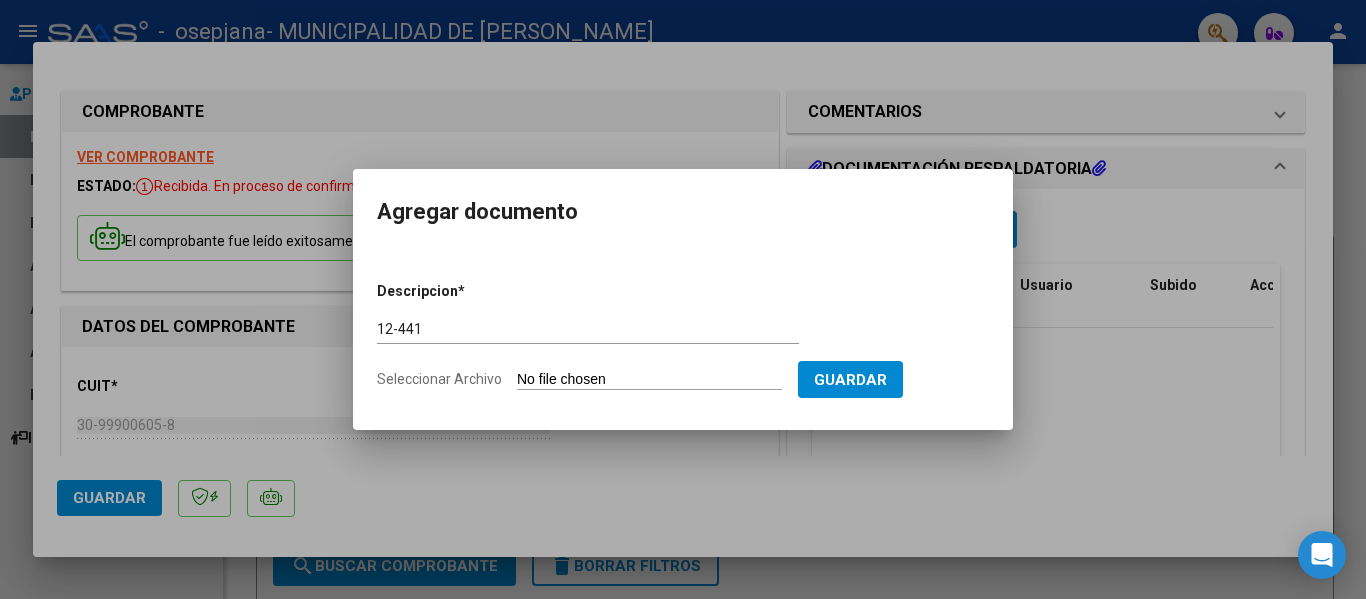 click on "Seleccionar Archivo" 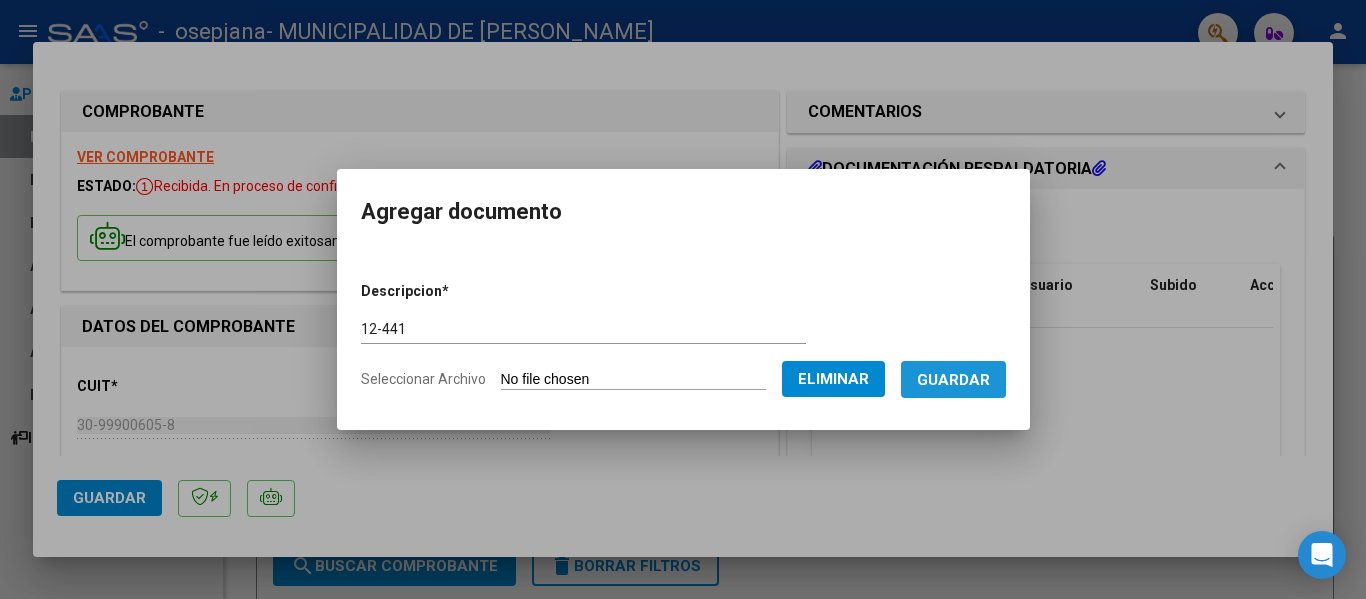 click on "Guardar" at bounding box center [953, 380] 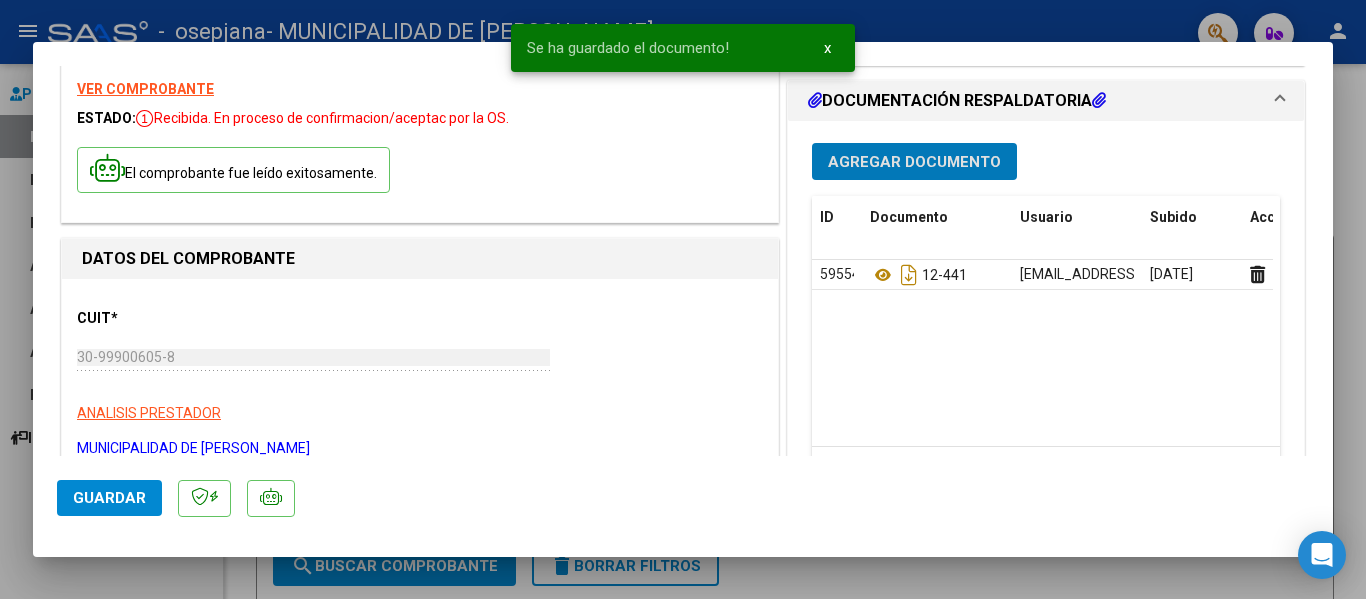 scroll, scrollTop: 100, scrollLeft: 0, axis: vertical 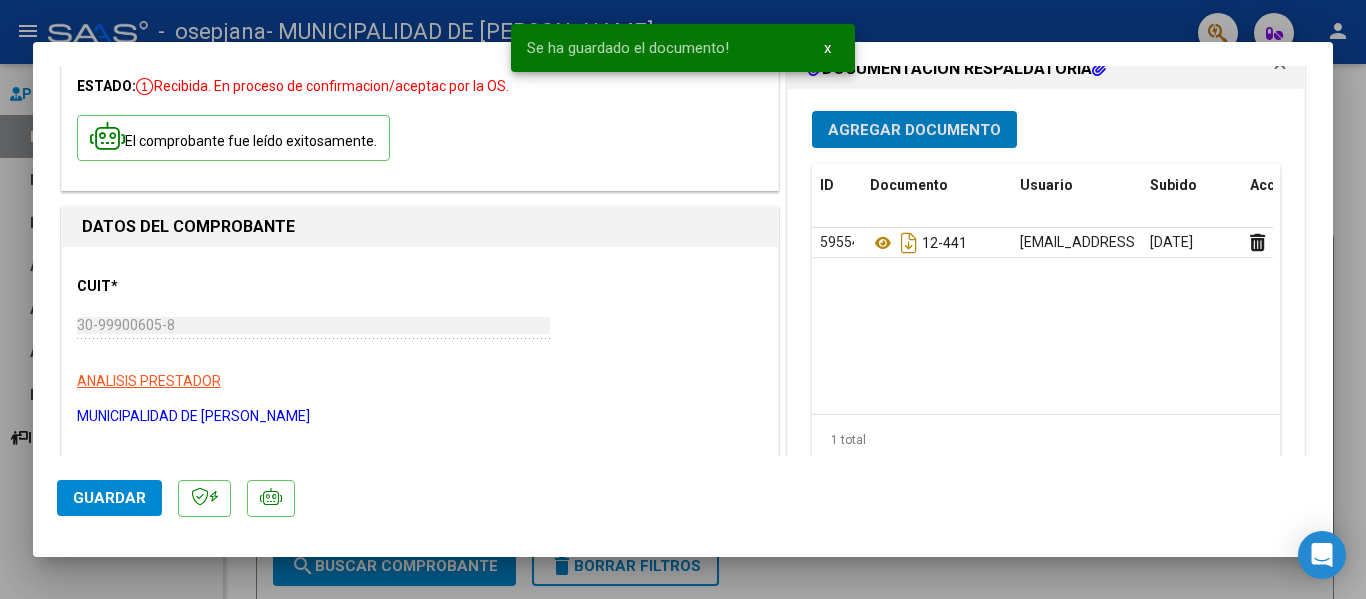 click on "Guardar" 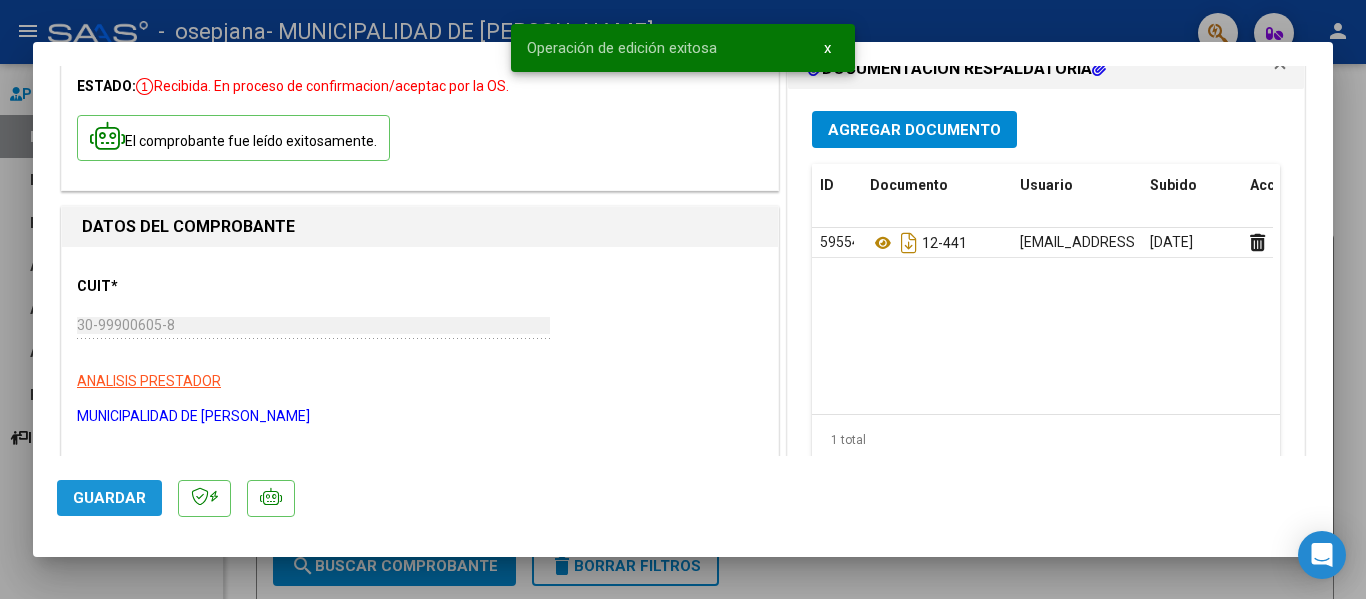 click on "Guardar" 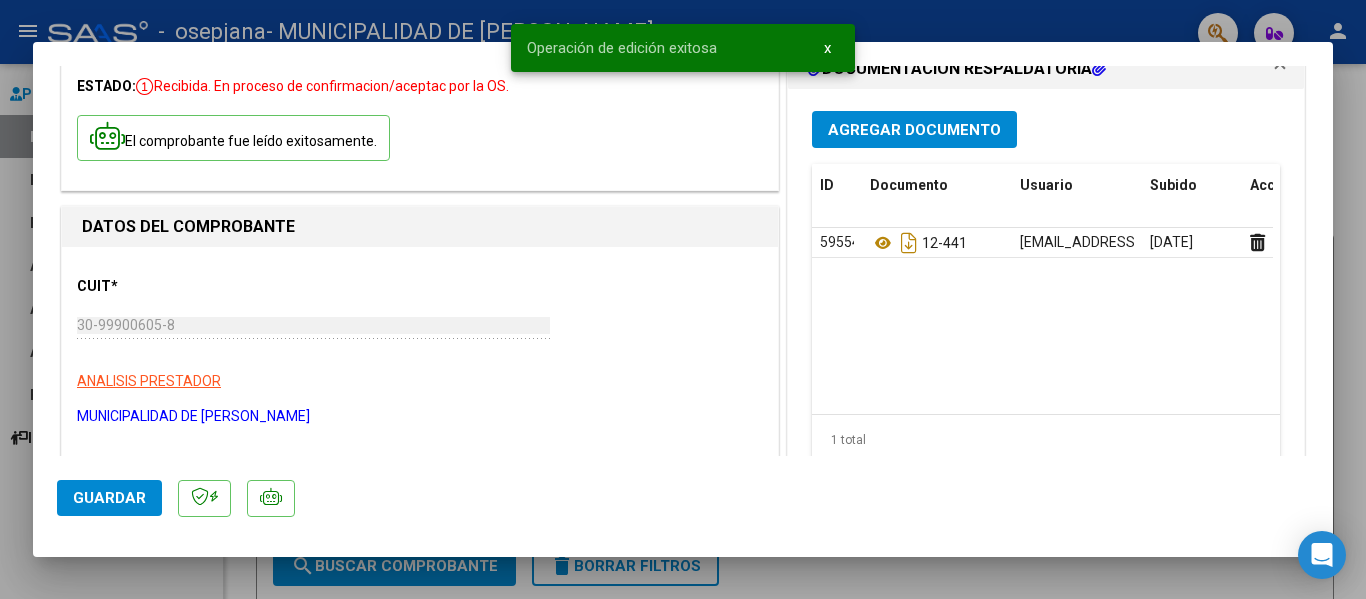 click at bounding box center (683, 299) 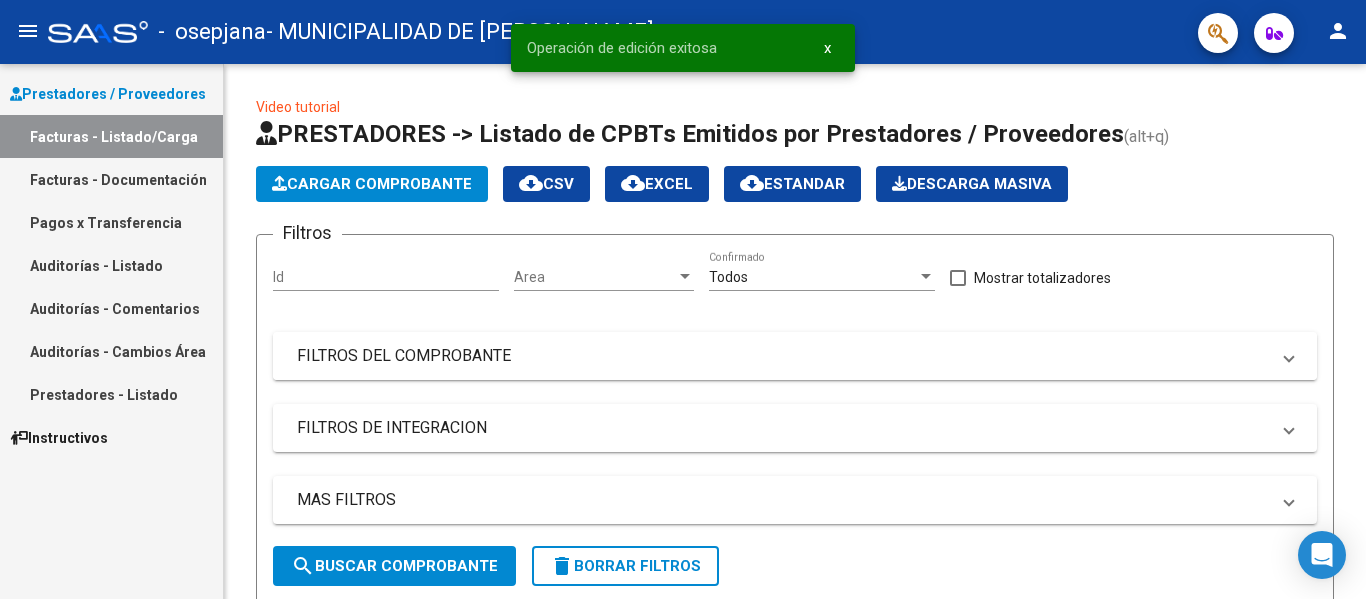 scroll, scrollTop: 730, scrollLeft: 0, axis: vertical 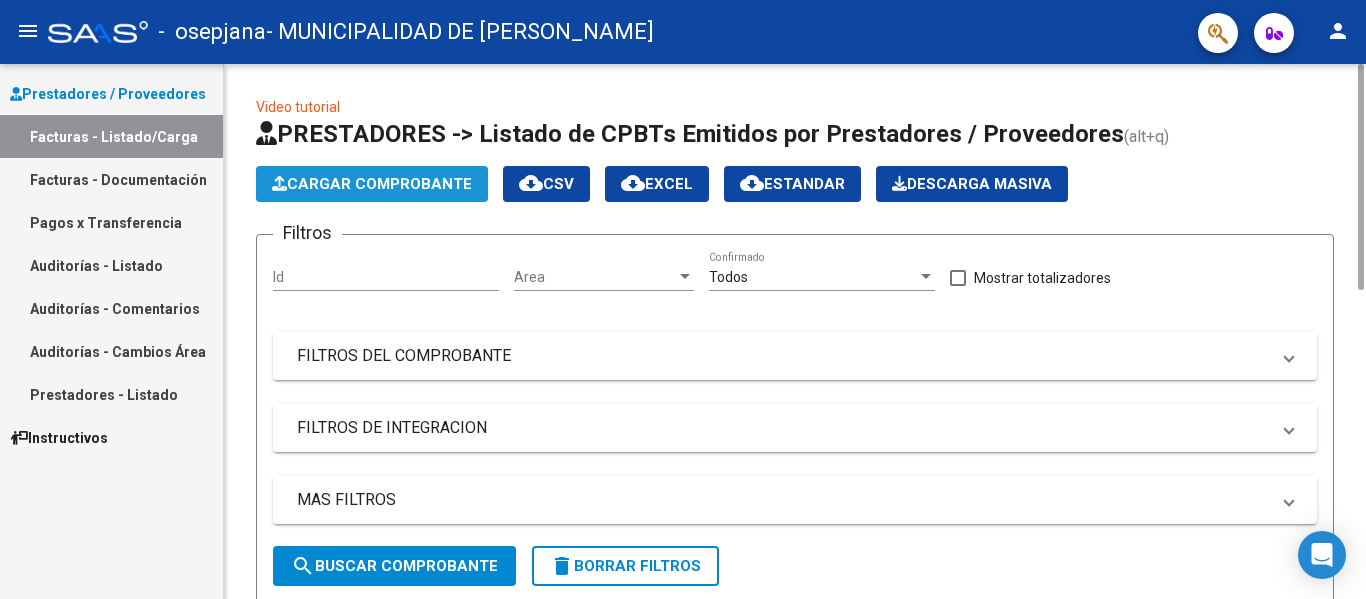 click on "Cargar Comprobante" 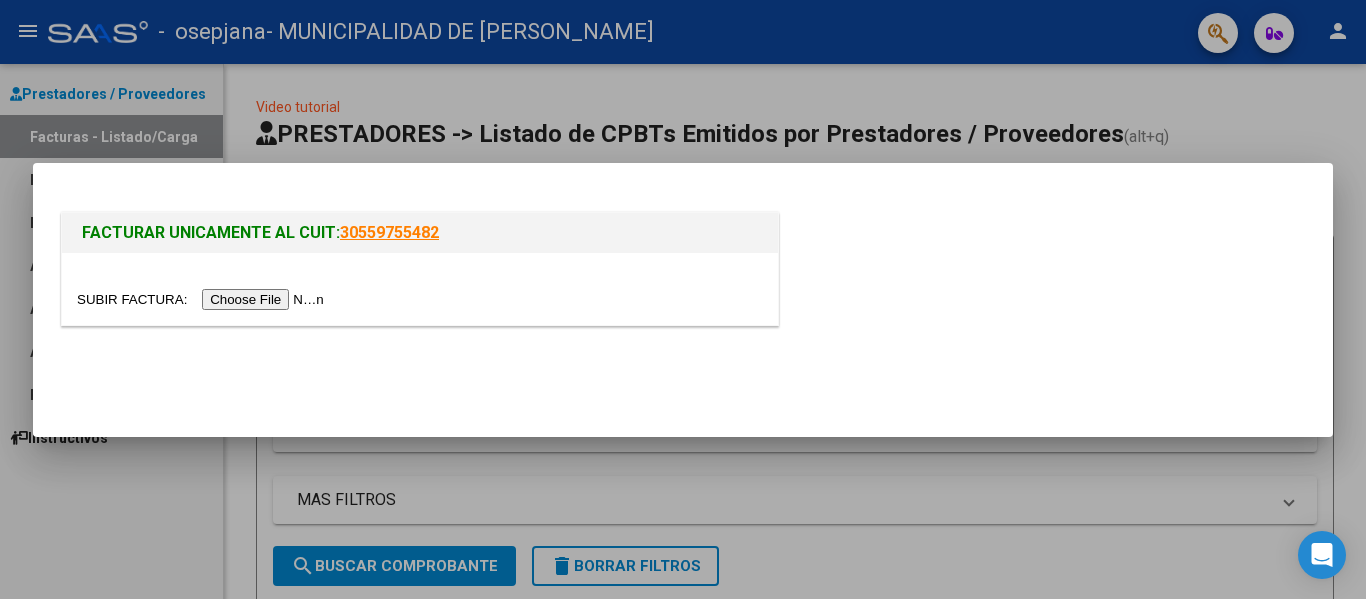 click at bounding box center (203, 299) 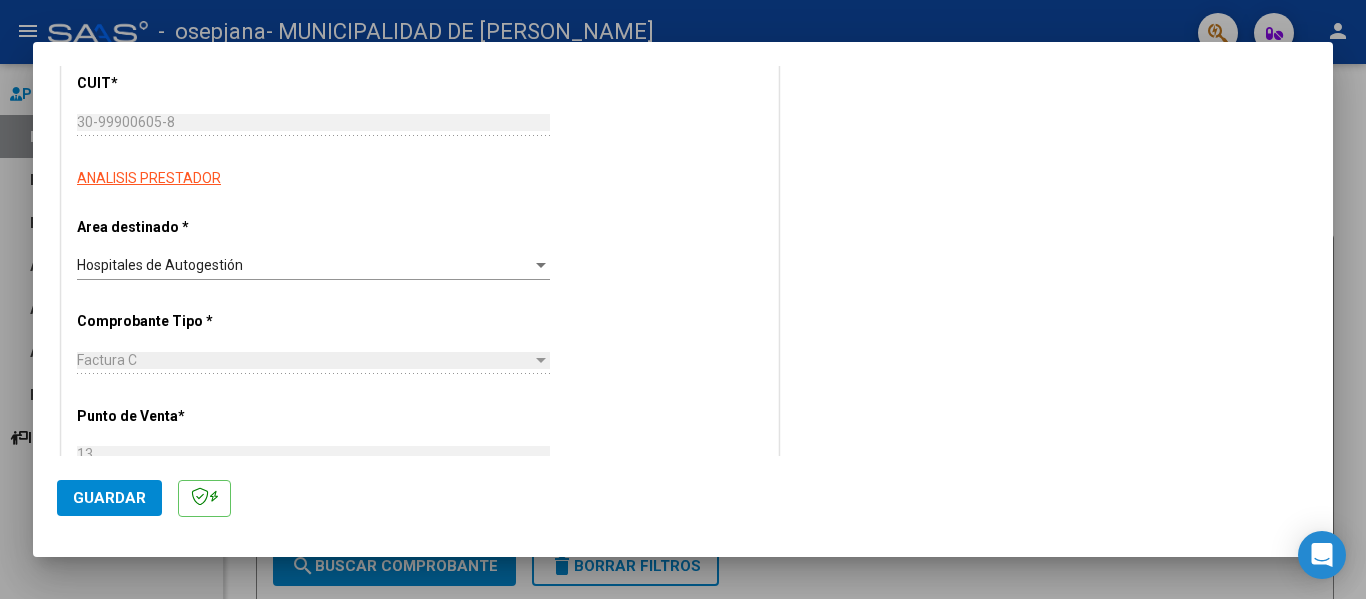 scroll, scrollTop: 0, scrollLeft: 0, axis: both 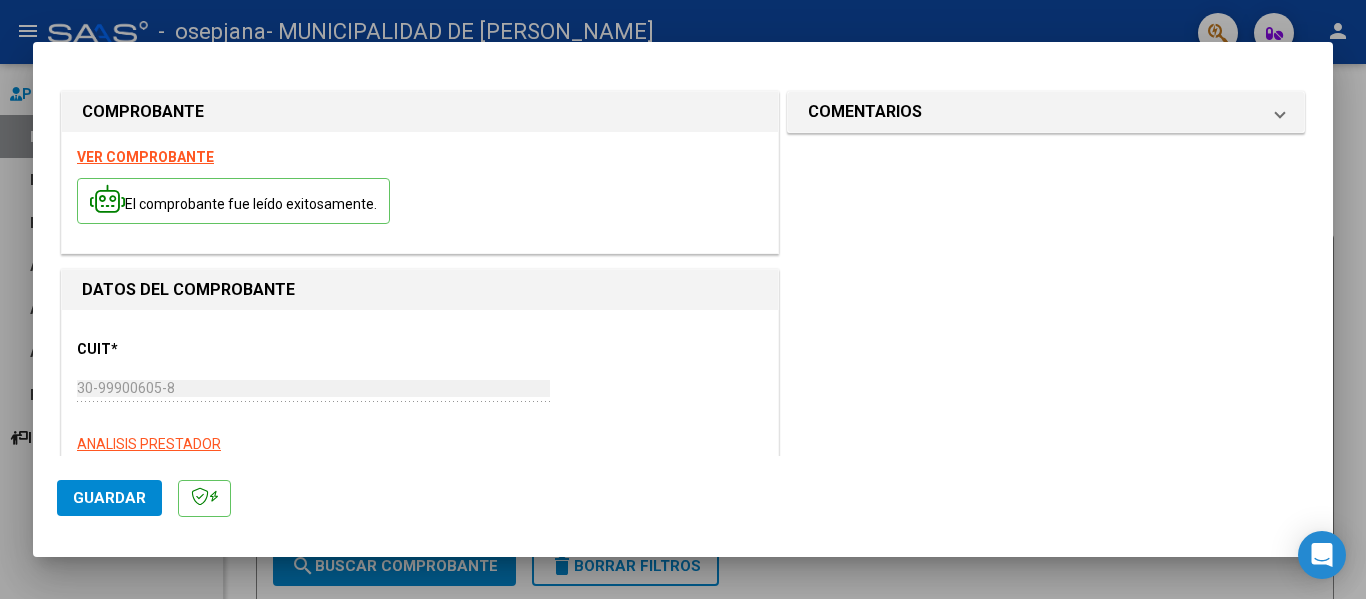 click on "Guardar" 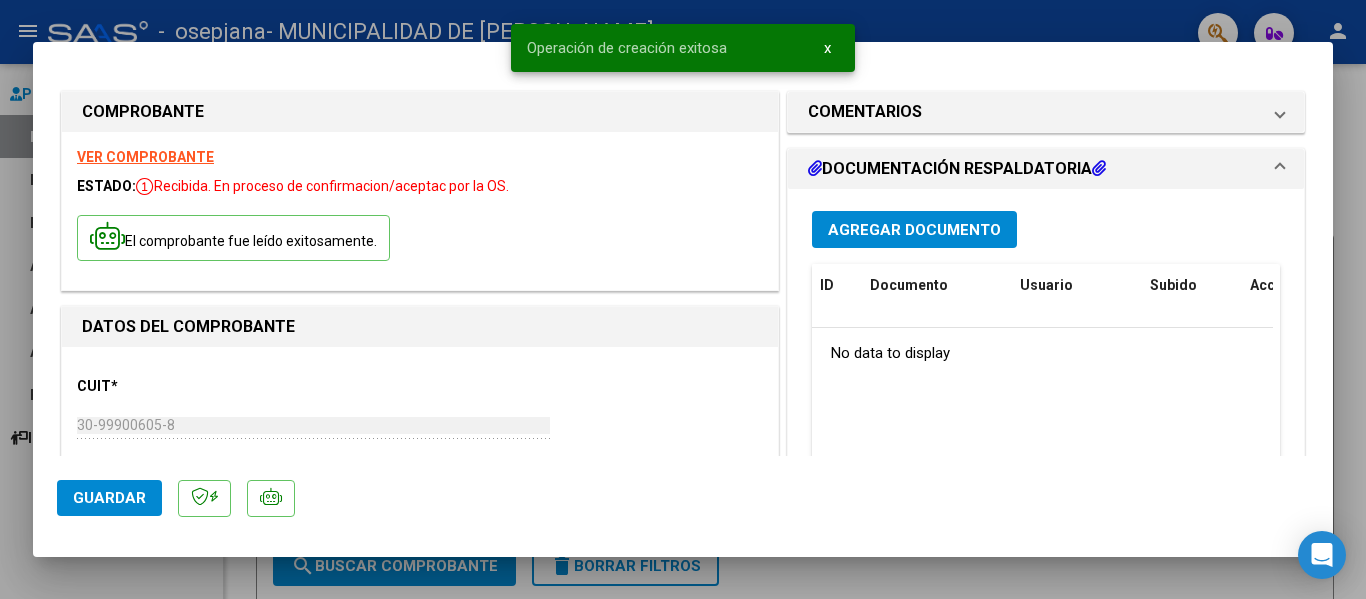 click on "Agregar Documento" at bounding box center [914, 230] 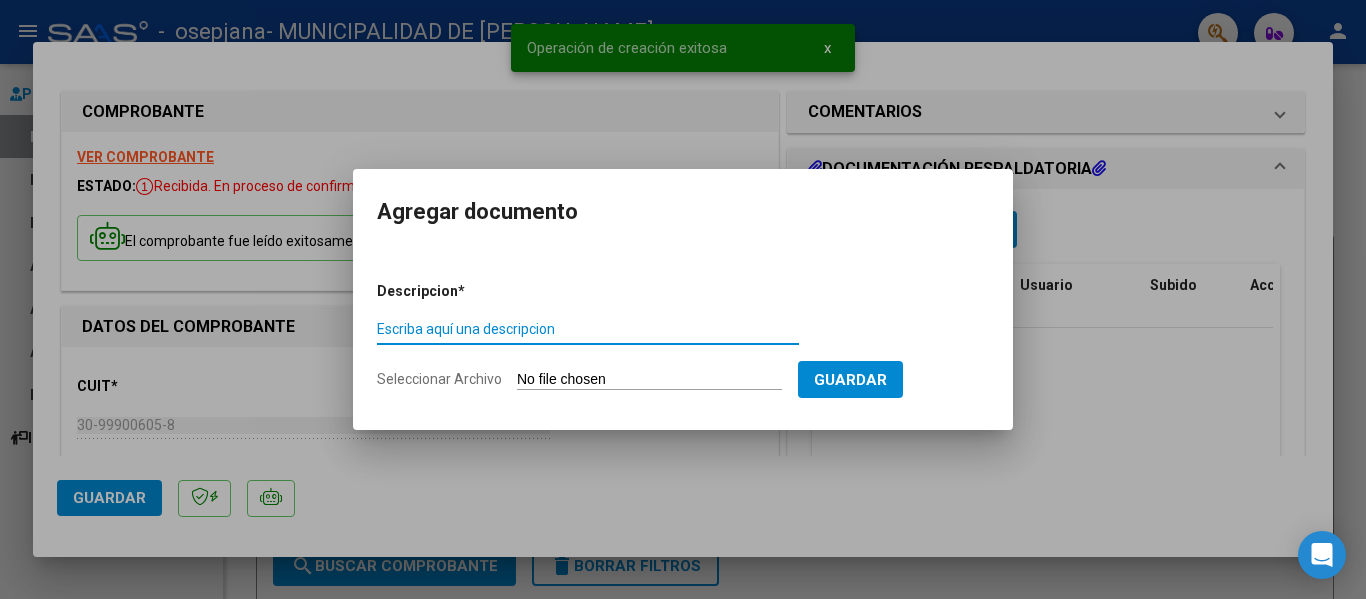 click on "Escriba aquí una descripcion" at bounding box center (588, 329) 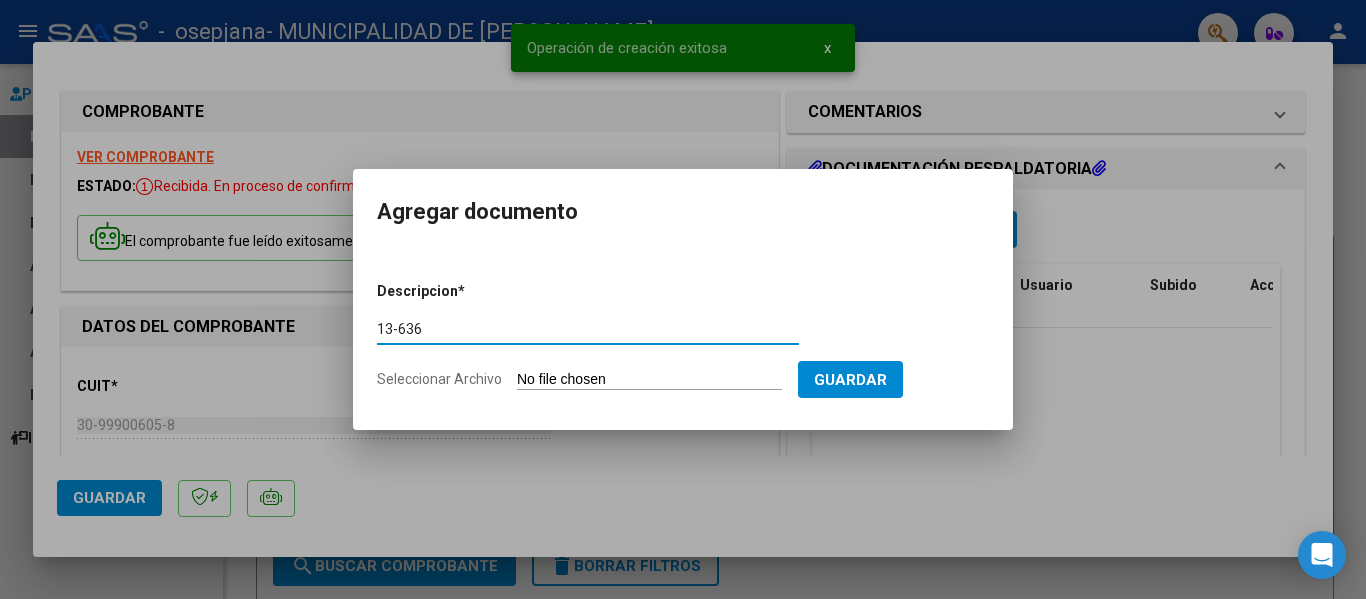 type on "13-636" 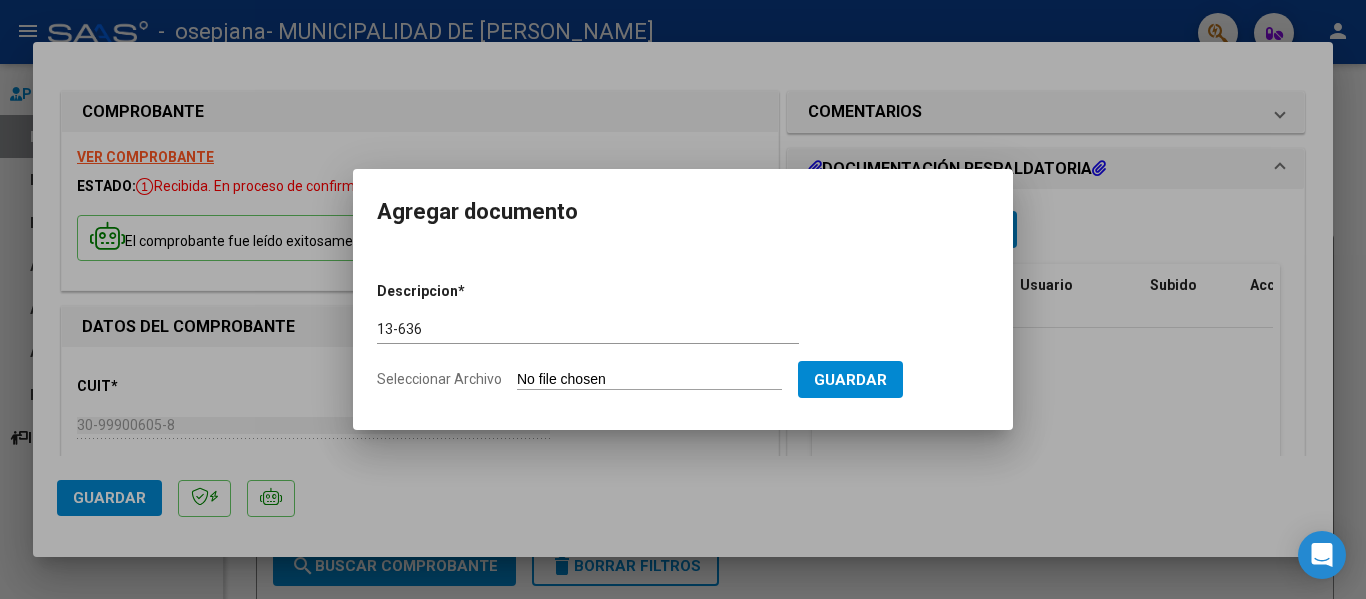 type on "C:\fakepath\GOODYEAR 13-636.pdf" 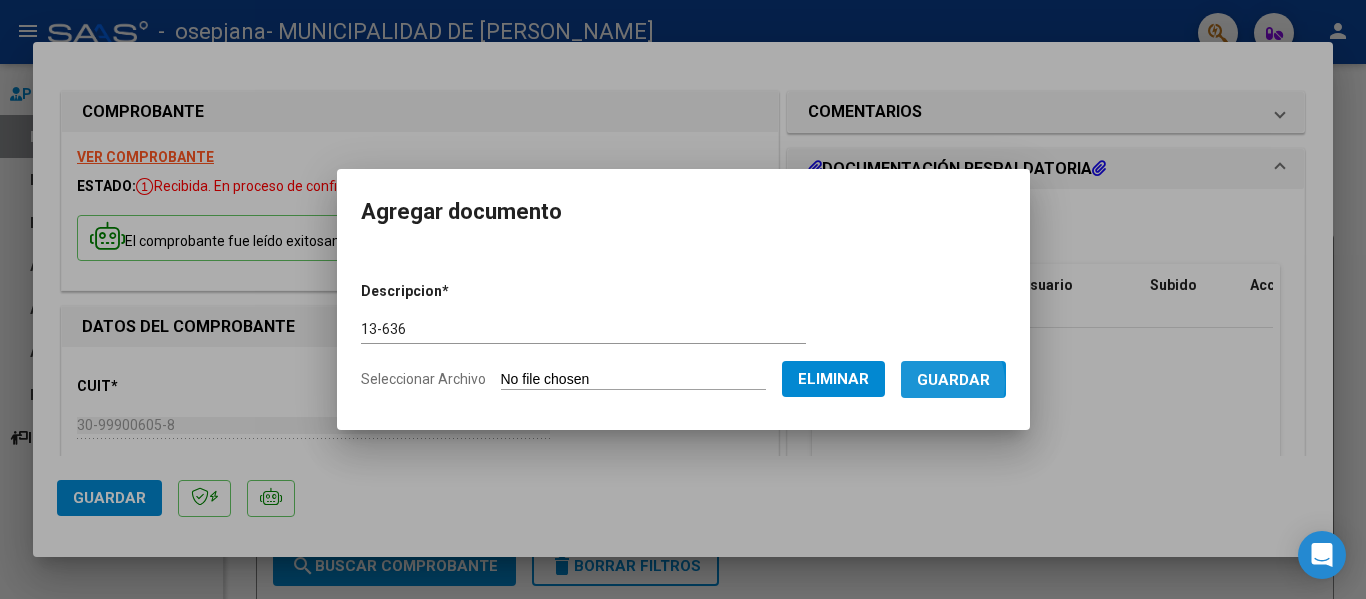 click on "Guardar" at bounding box center (953, 380) 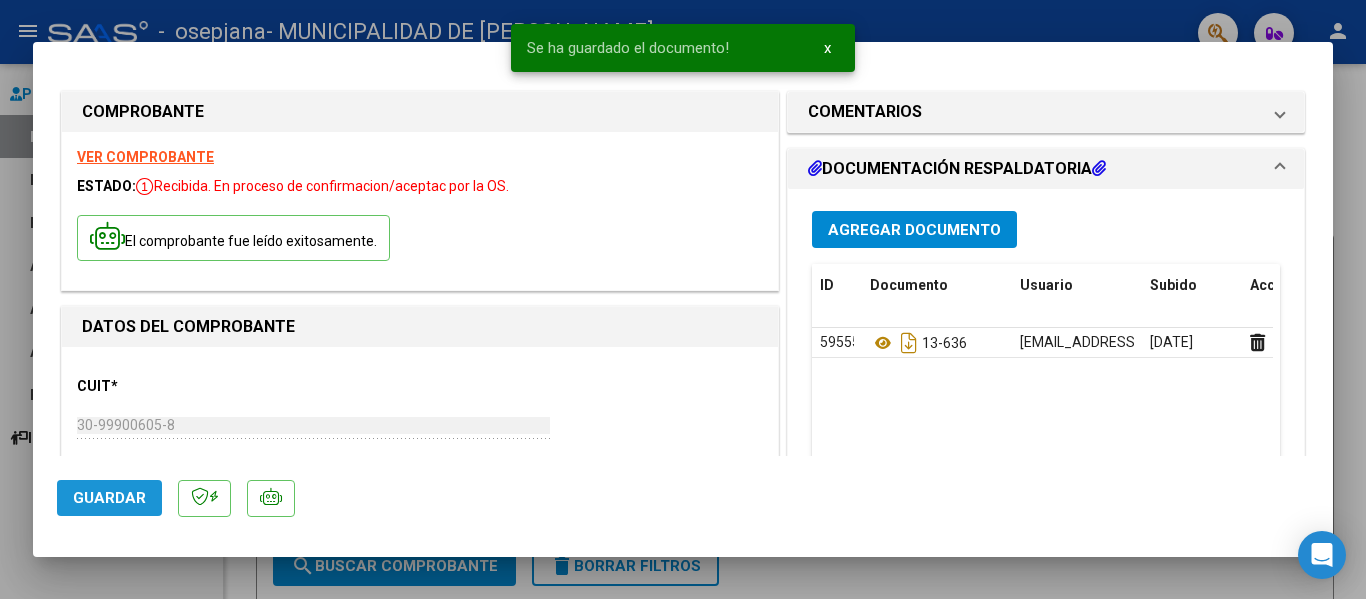 click on "Guardar" 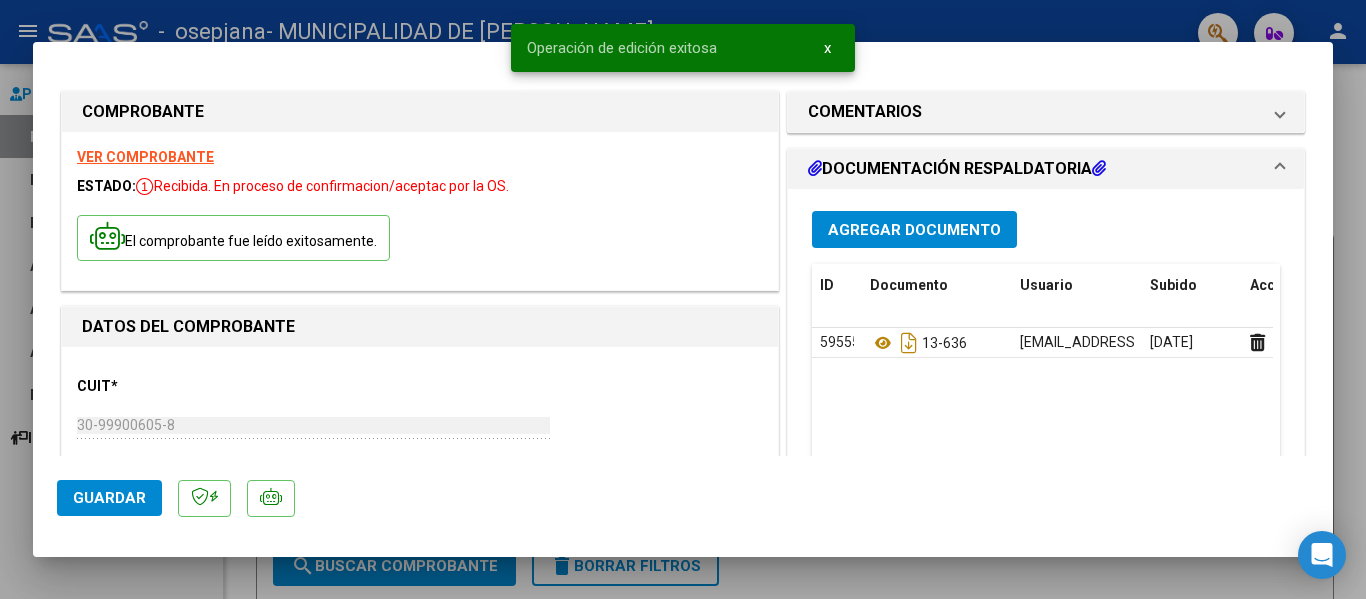click on "Guardar" 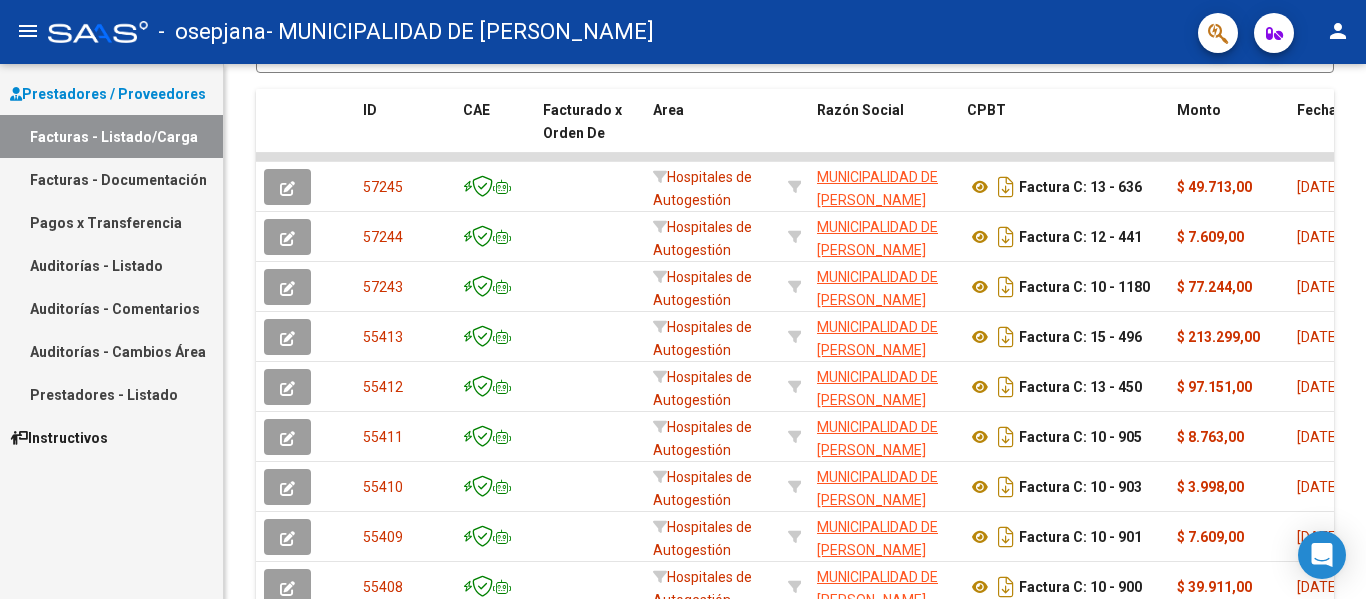 scroll, scrollTop: 0, scrollLeft: 0, axis: both 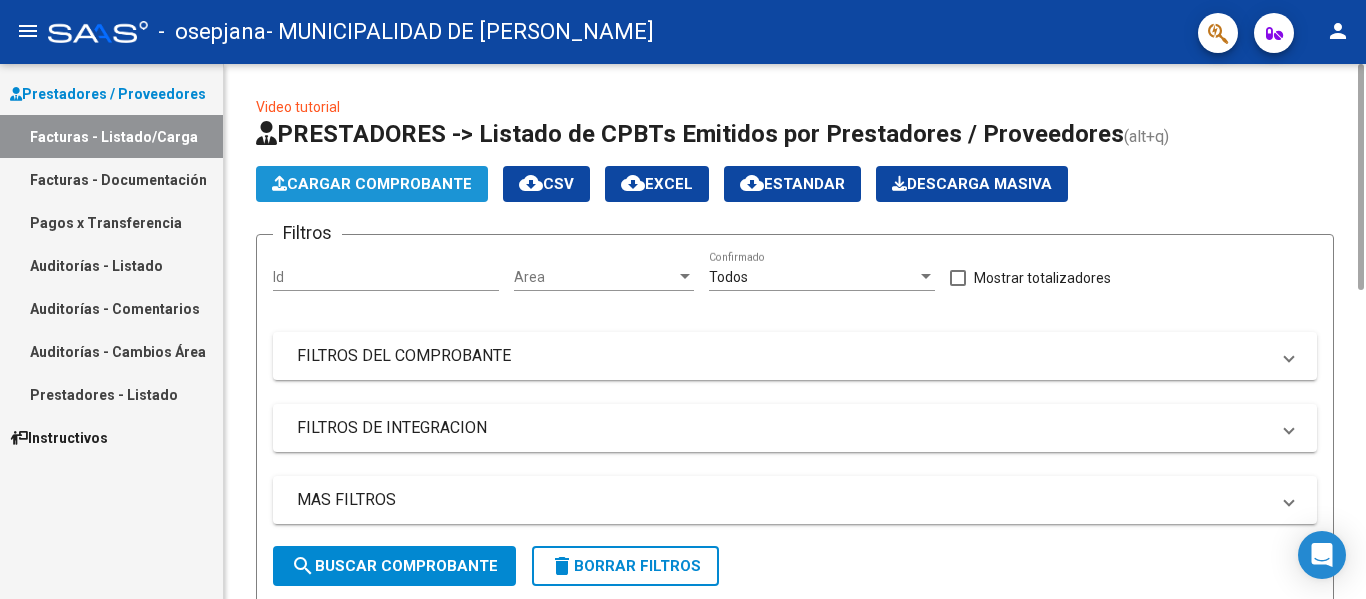 click on "Cargar Comprobante" 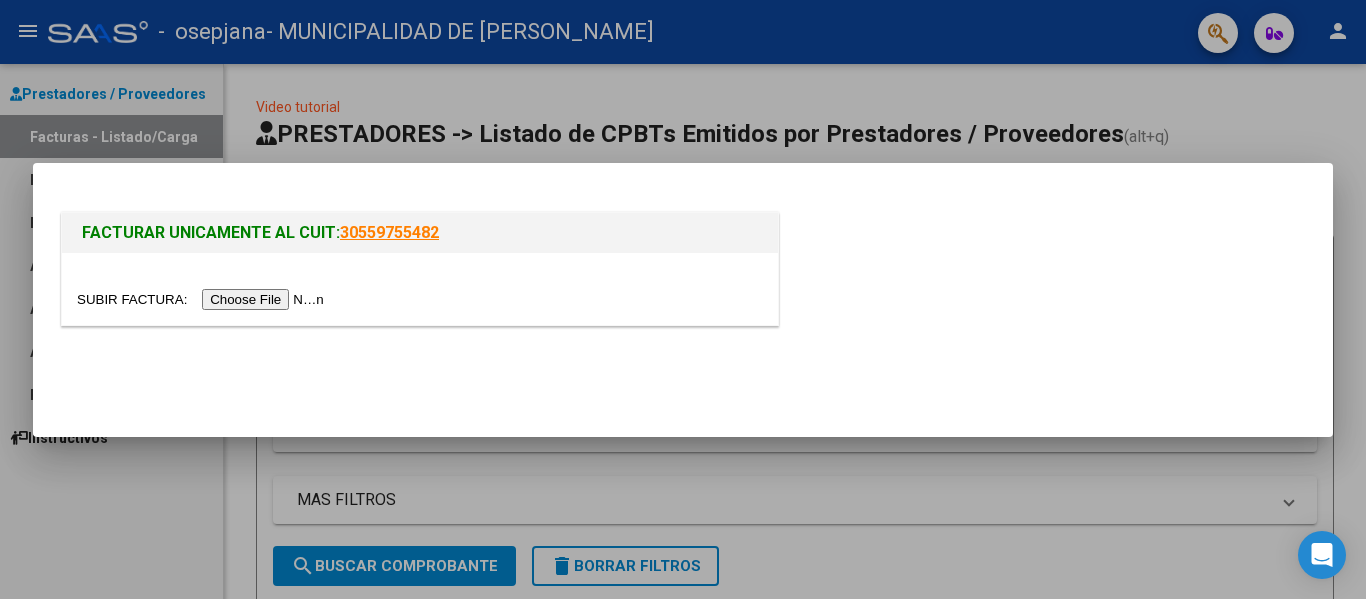 click at bounding box center (203, 299) 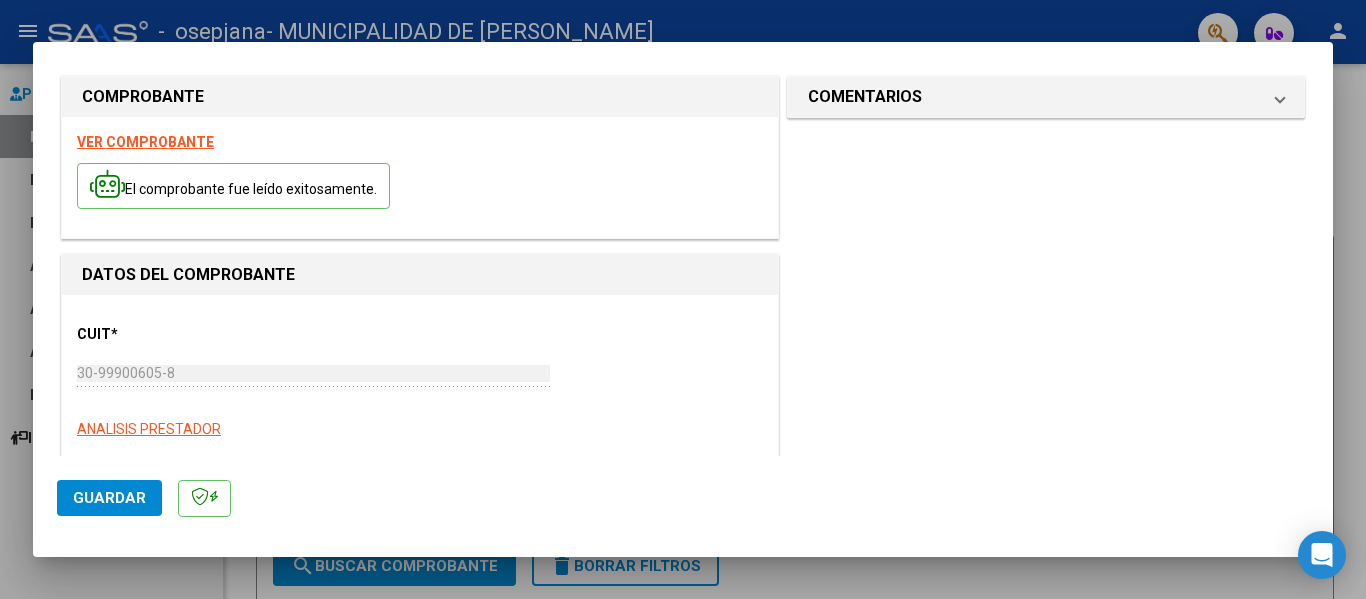 scroll, scrollTop: 0, scrollLeft: 0, axis: both 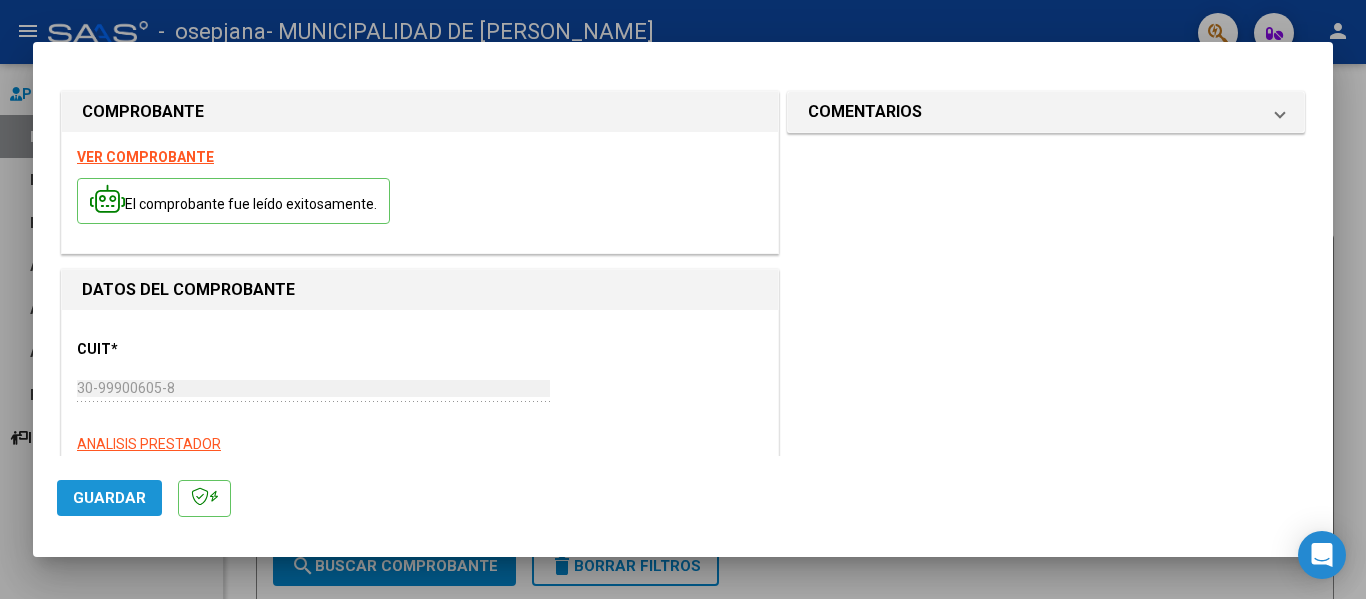 click on "Guardar" 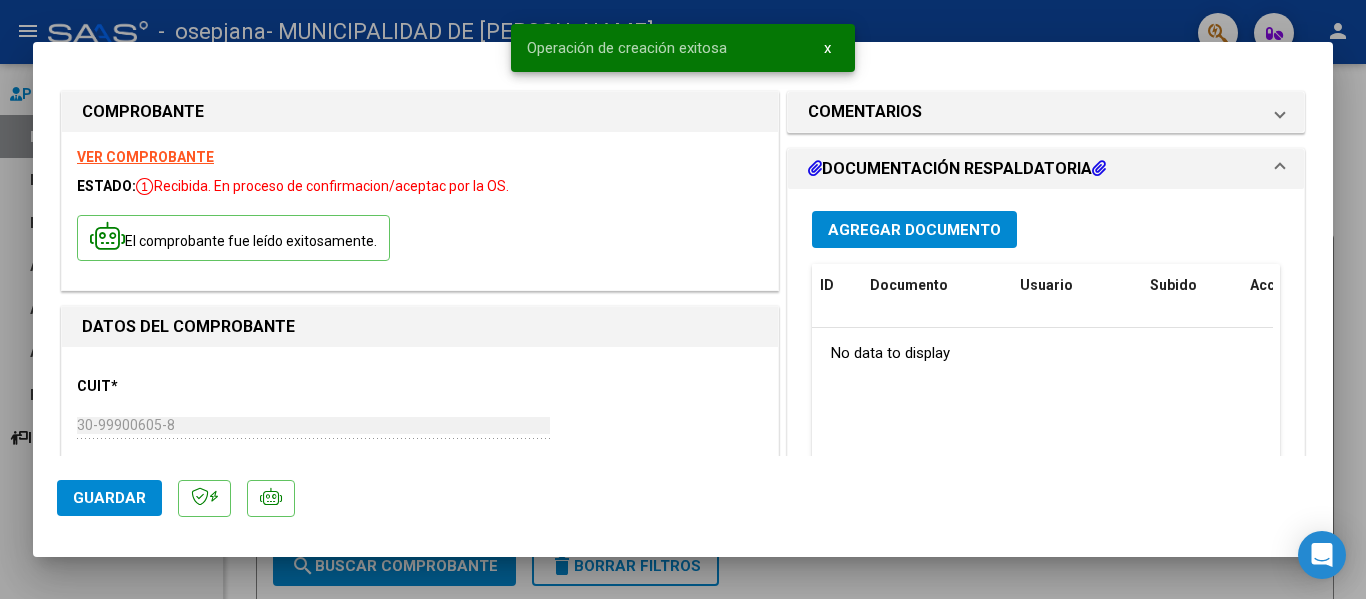 click on "Agregar Documento" at bounding box center [914, 229] 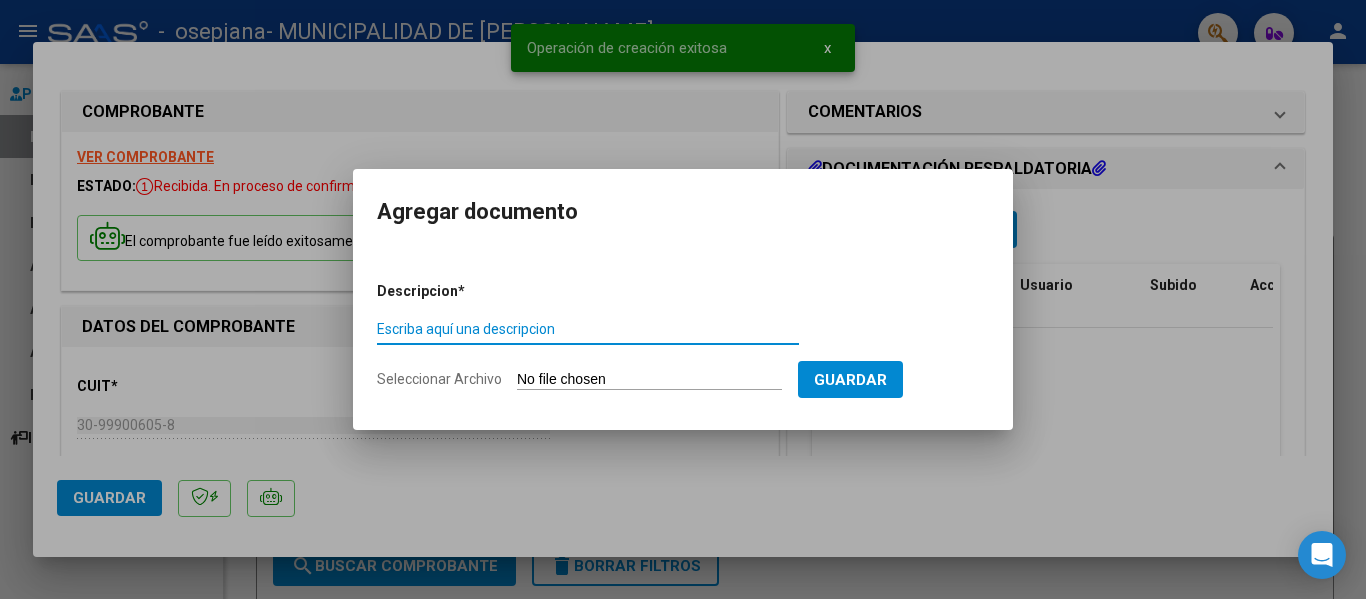 click on "Escriba aquí una descripcion" at bounding box center [588, 329] 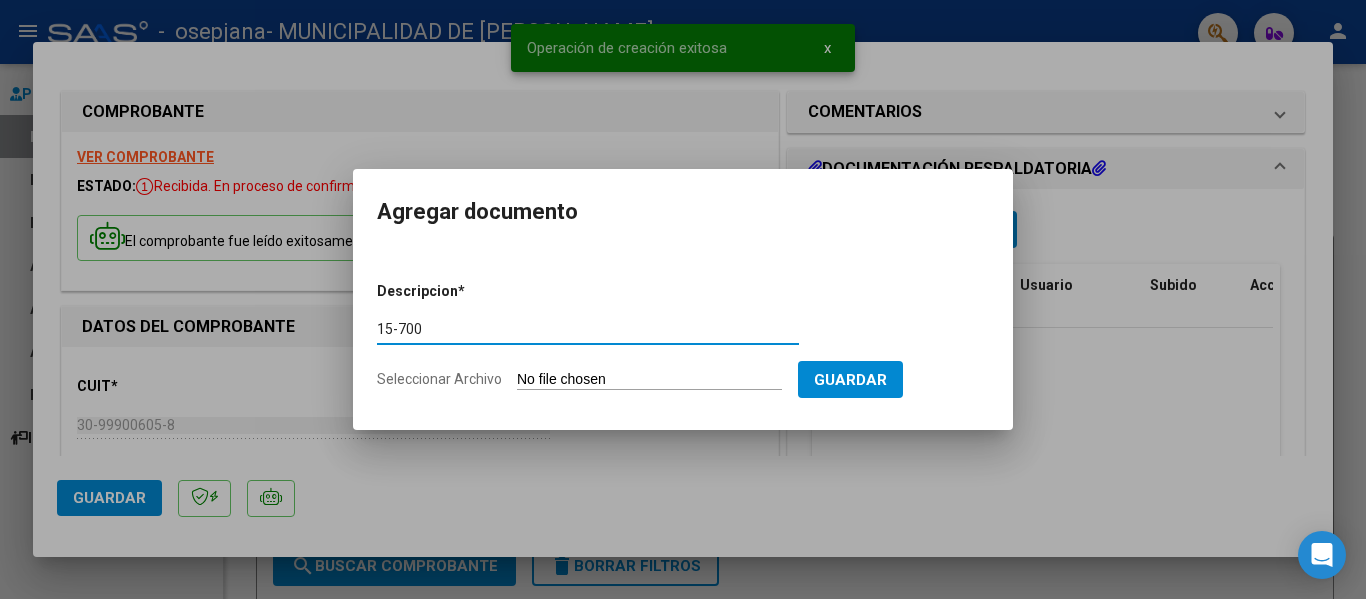 type on "15-700" 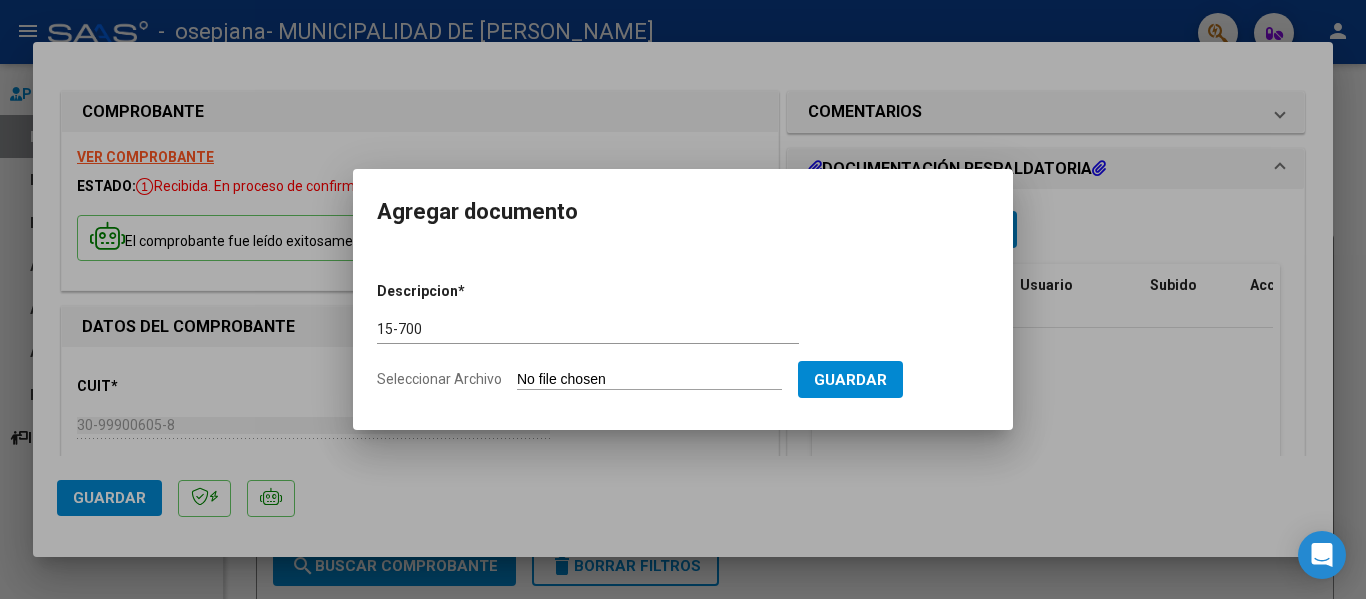 type on "C:\fakepath\GOODYEAR 15-700.pdf" 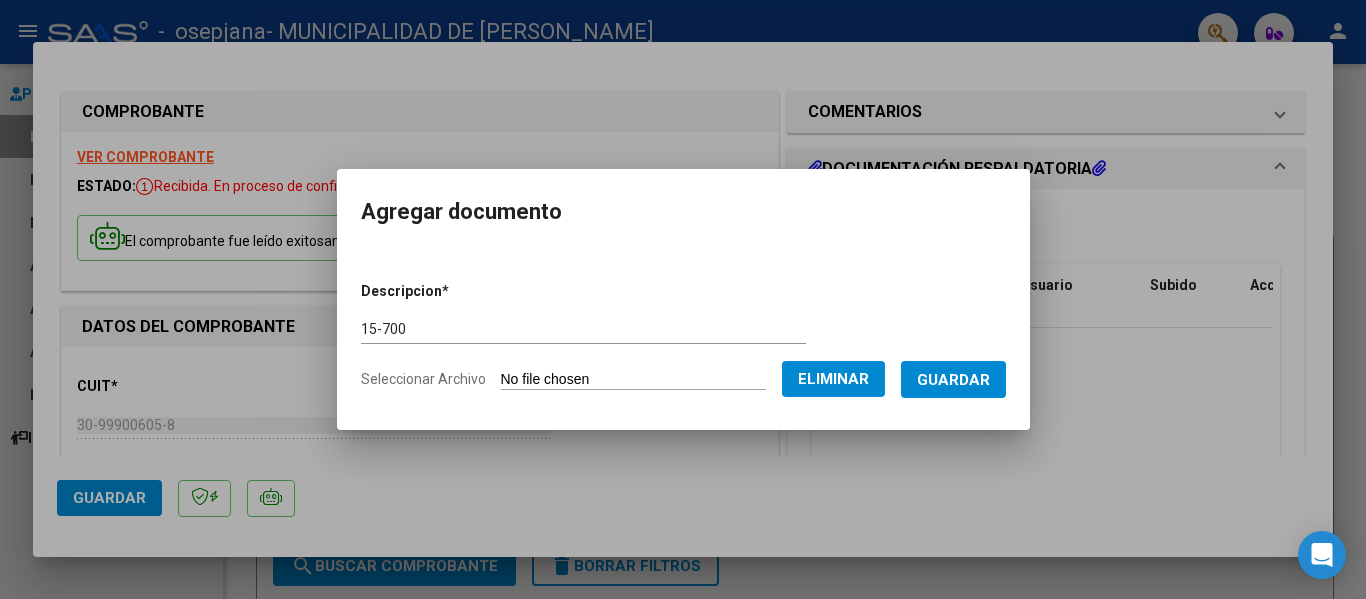 click on "Guardar" at bounding box center (953, 380) 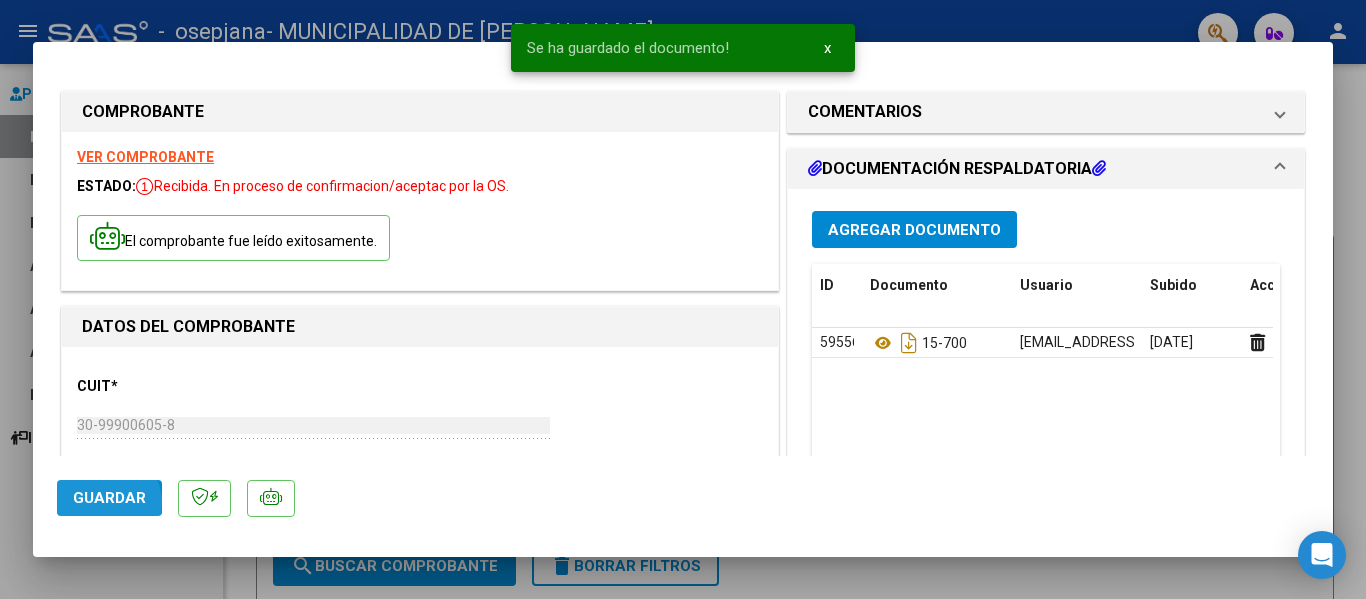 click on "Guardar" 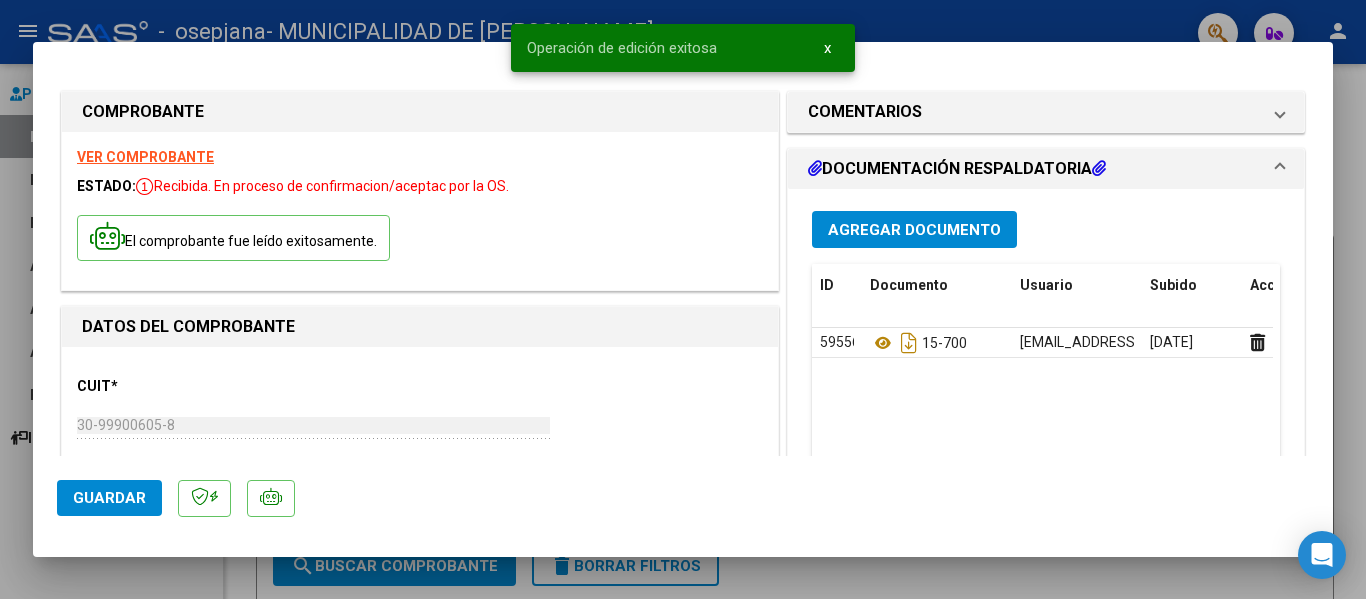click on "Guardar" 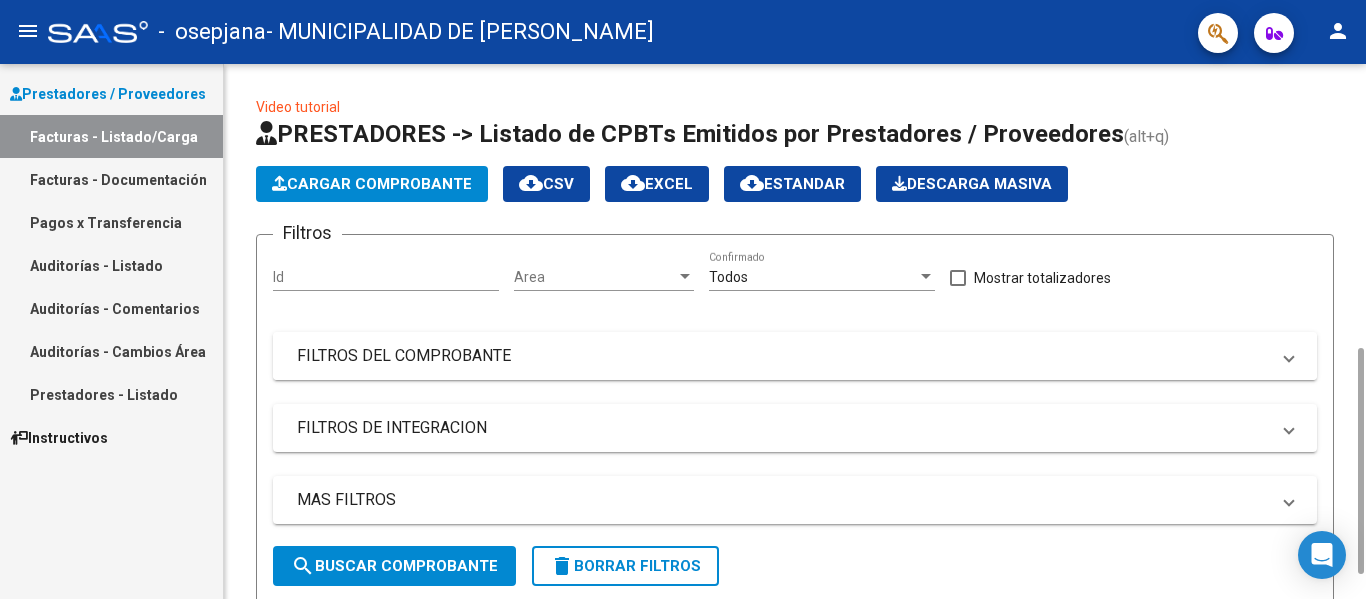 scroll, scrollTop: 200, scrollLeft: 0, axis: vertical 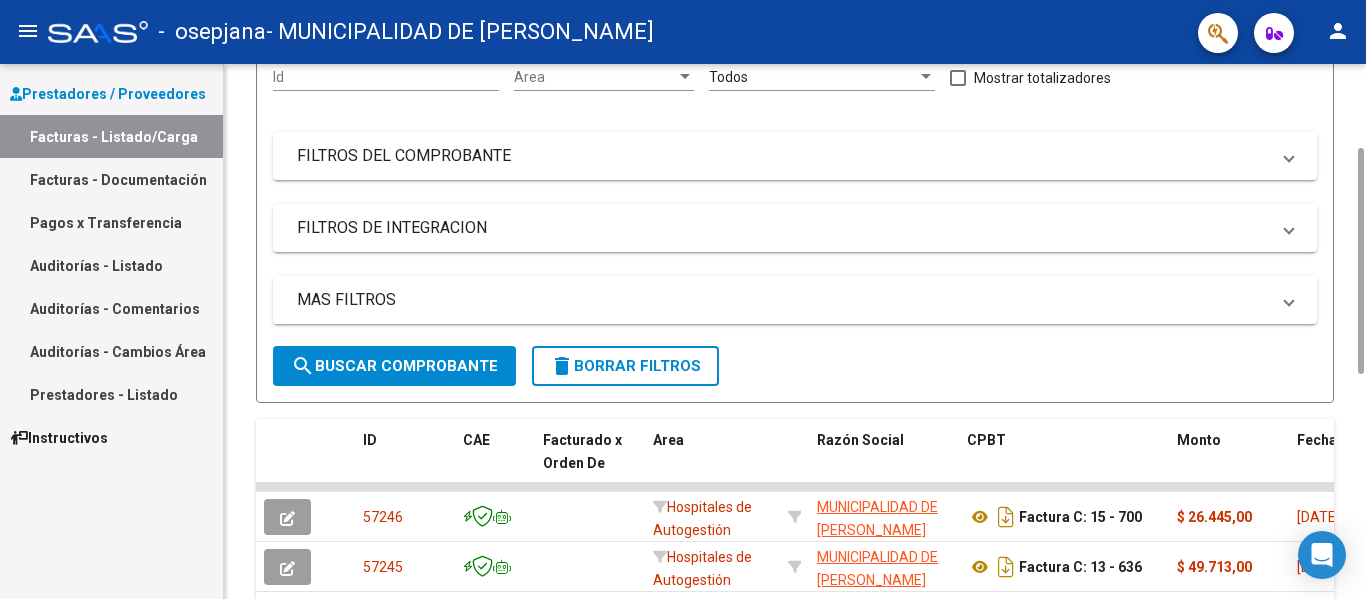 click on "MAS FILTROS" at bounding box center [783, 300] 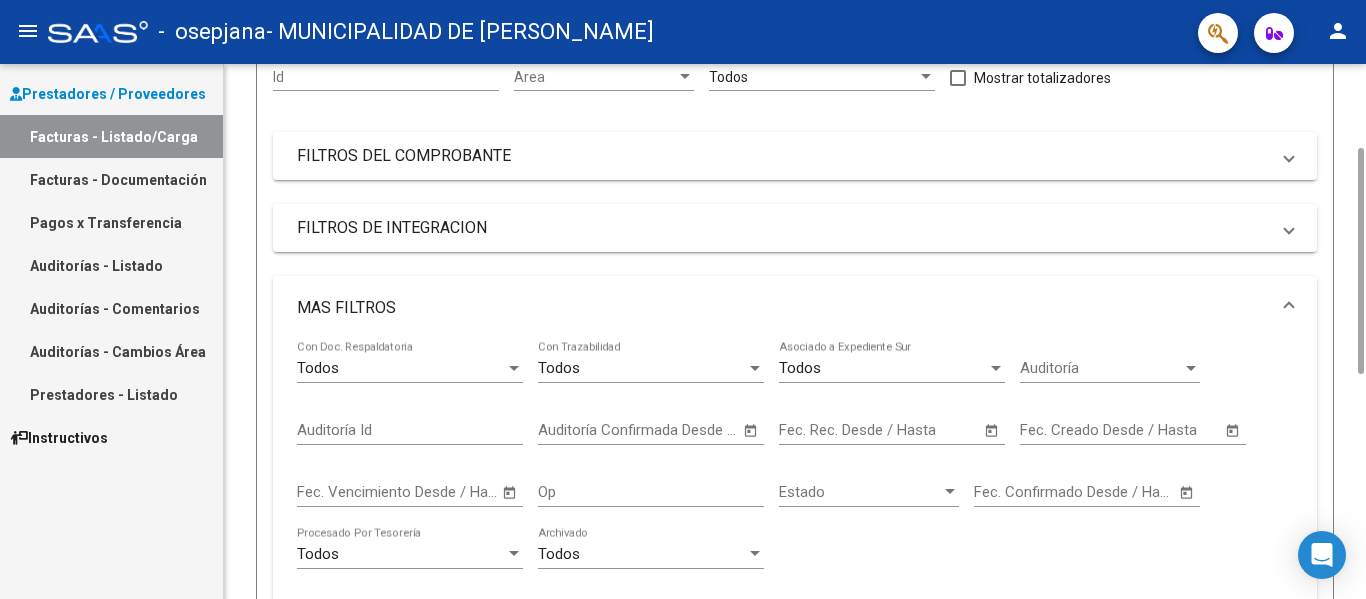 click on "MAS FILTROS" at bounding box center (795, 308) 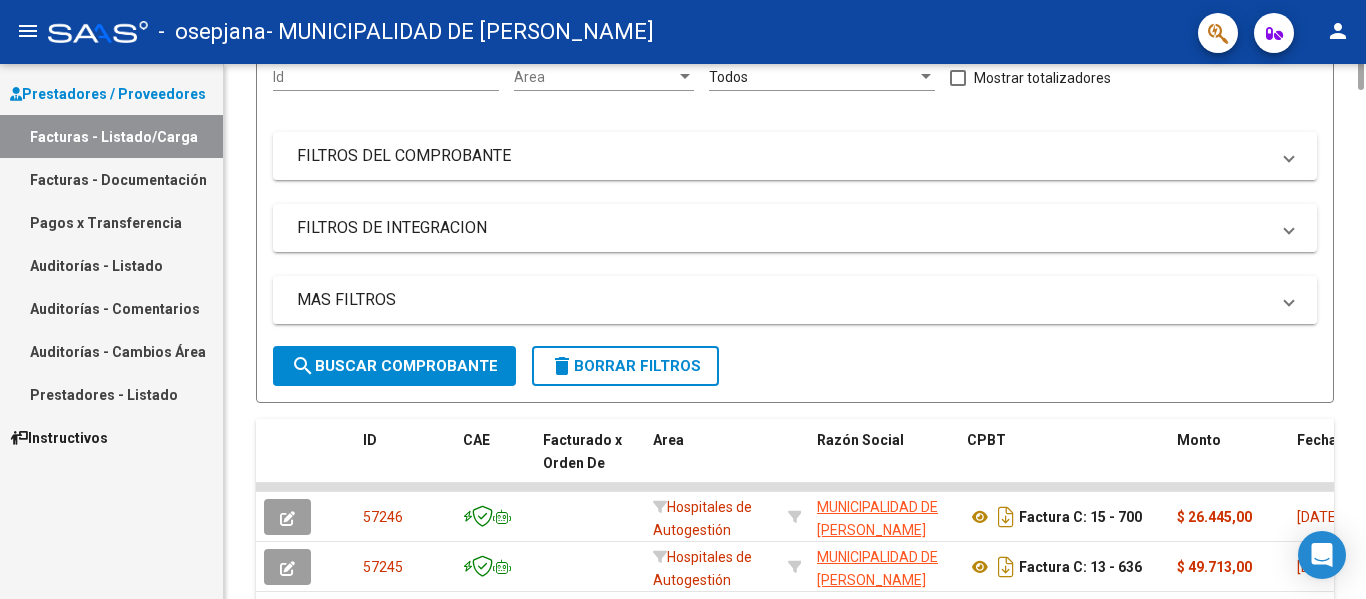 scroll, scrollTop: 0, scrollLeft: 0, axis: both 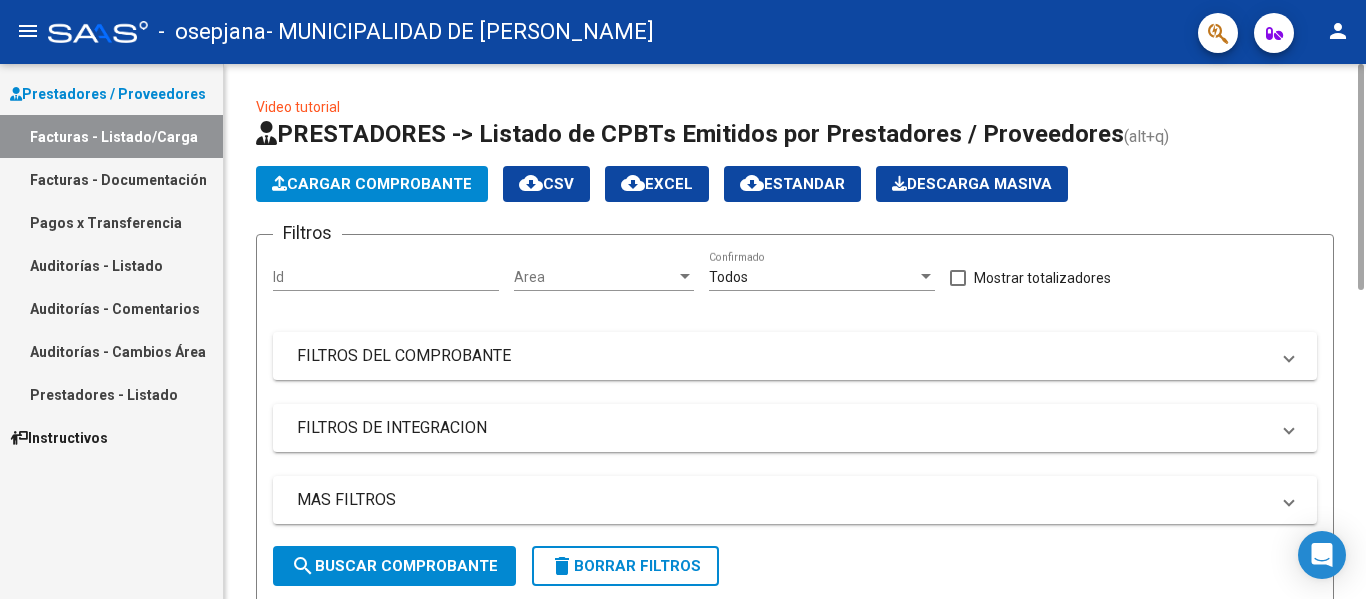 click on "Todos" at bounding box center [813, 277] 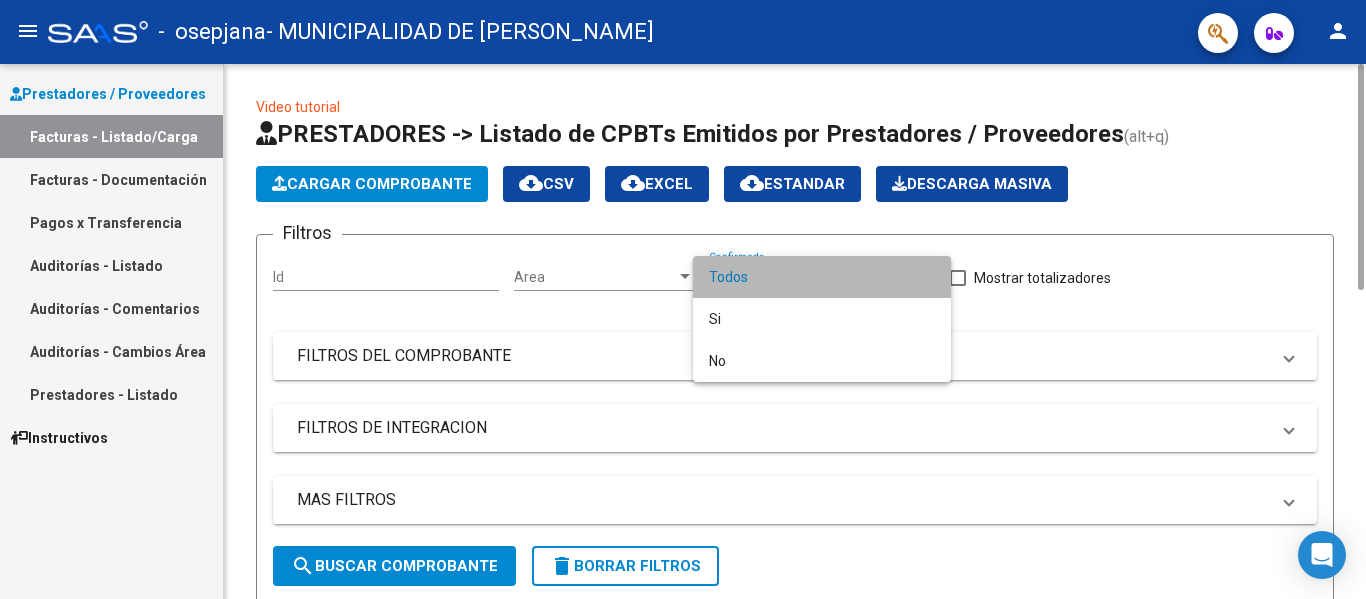 click on "Todos" at bounding box center (822, 277) 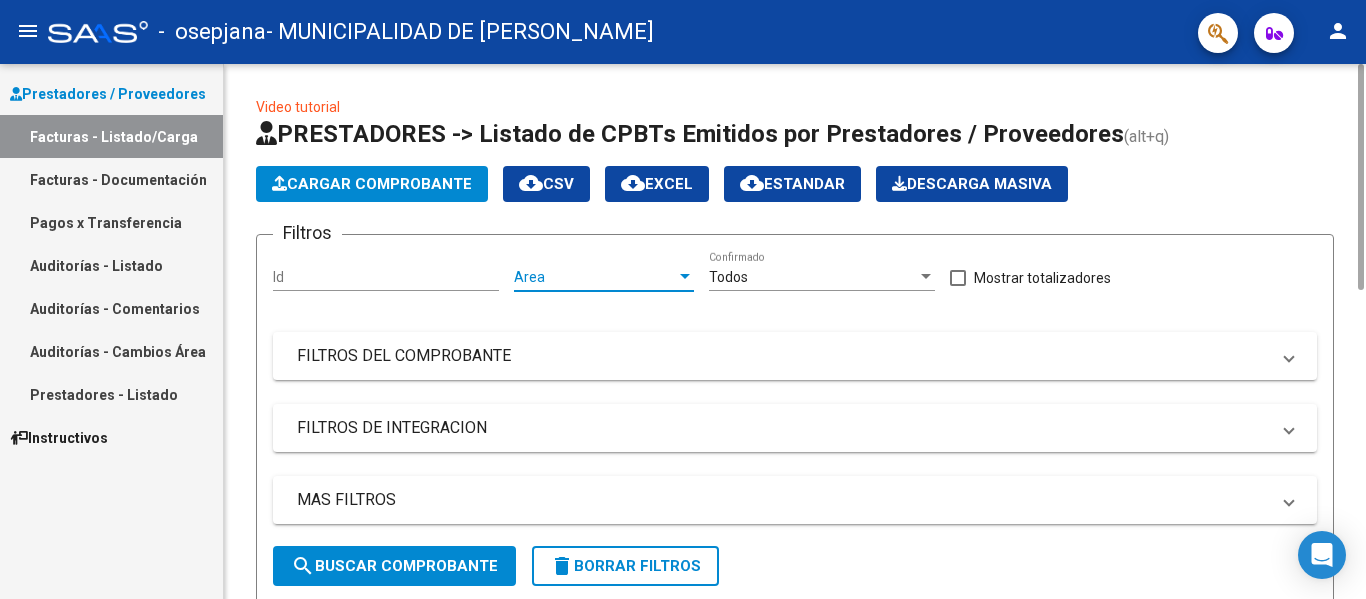 click on "Area" at bounding box center [595, 277] 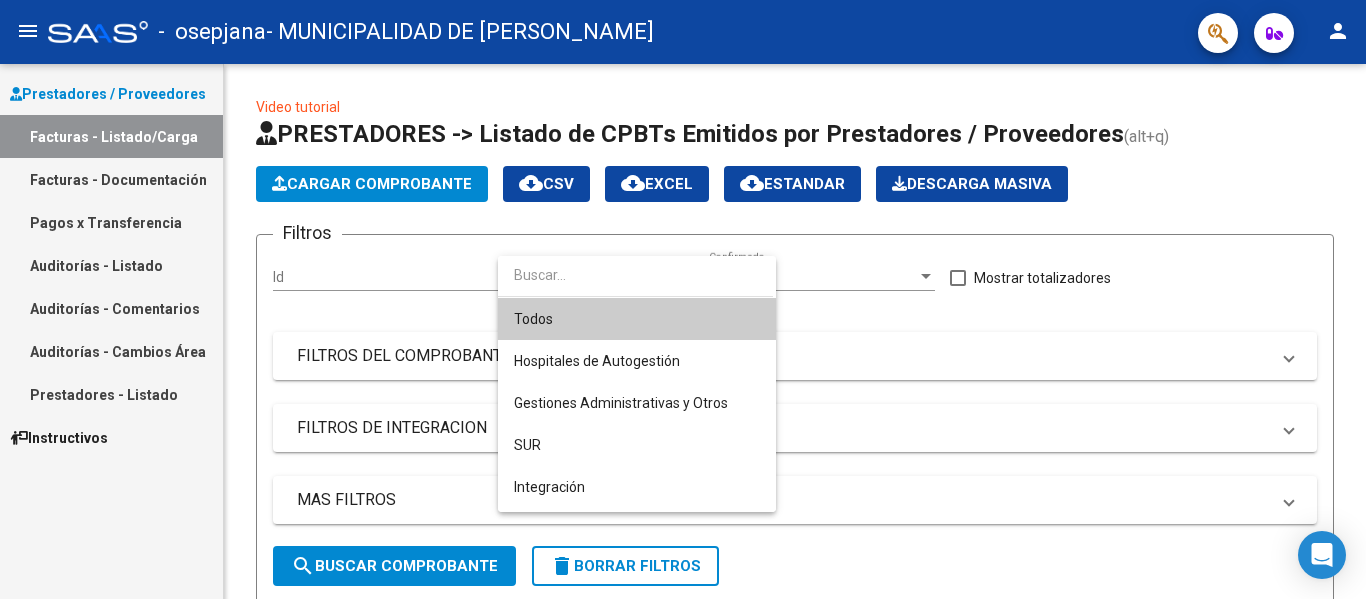 click at bounding box center (683, 299) 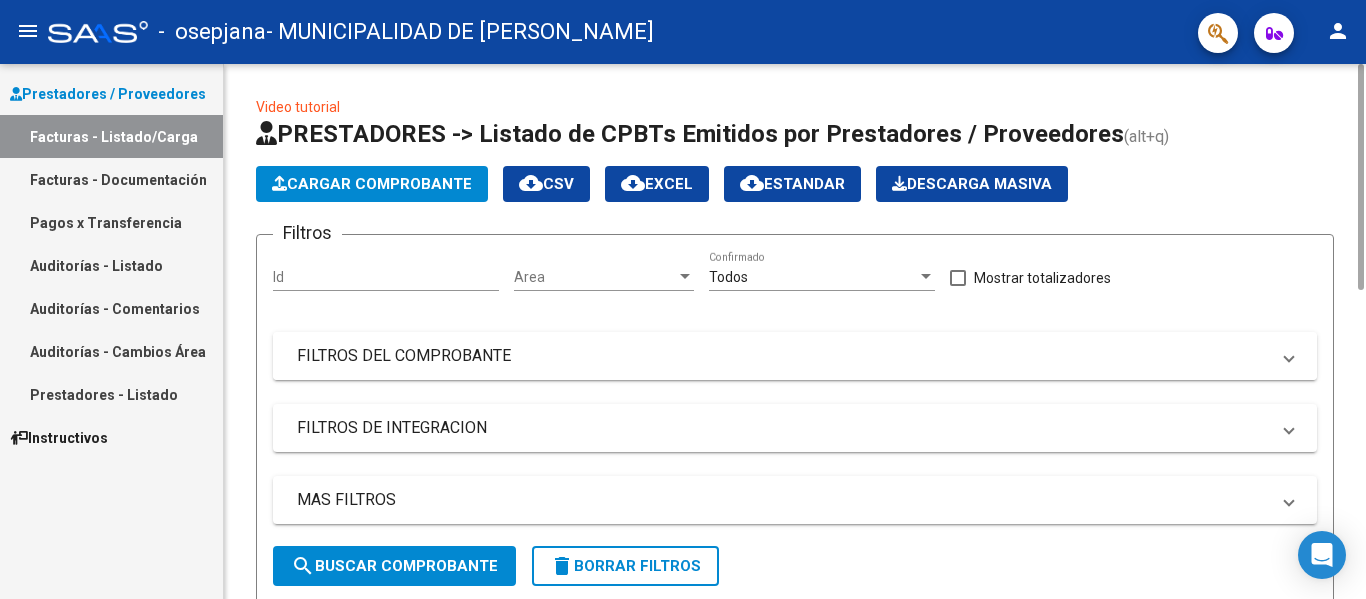 click on "FILTROS DEL COMPROBANTE" at bounding box center [783, 356] 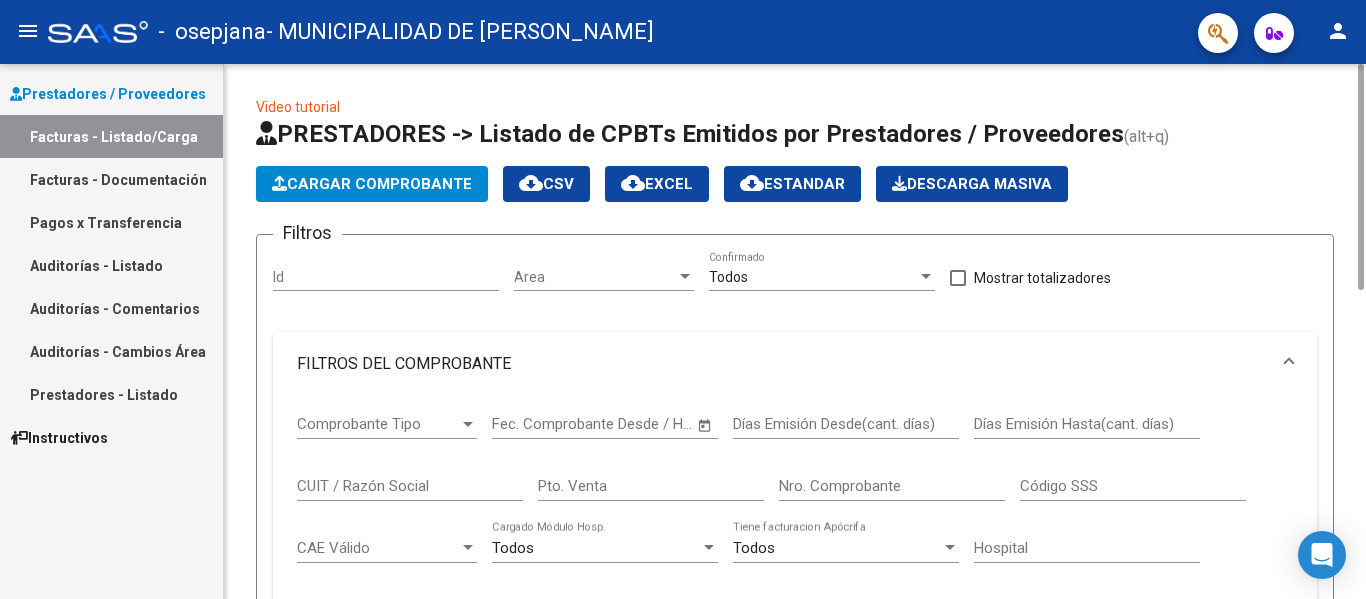 scroll, scrollTop: 200, scrollLeft: 0, axis: vertical 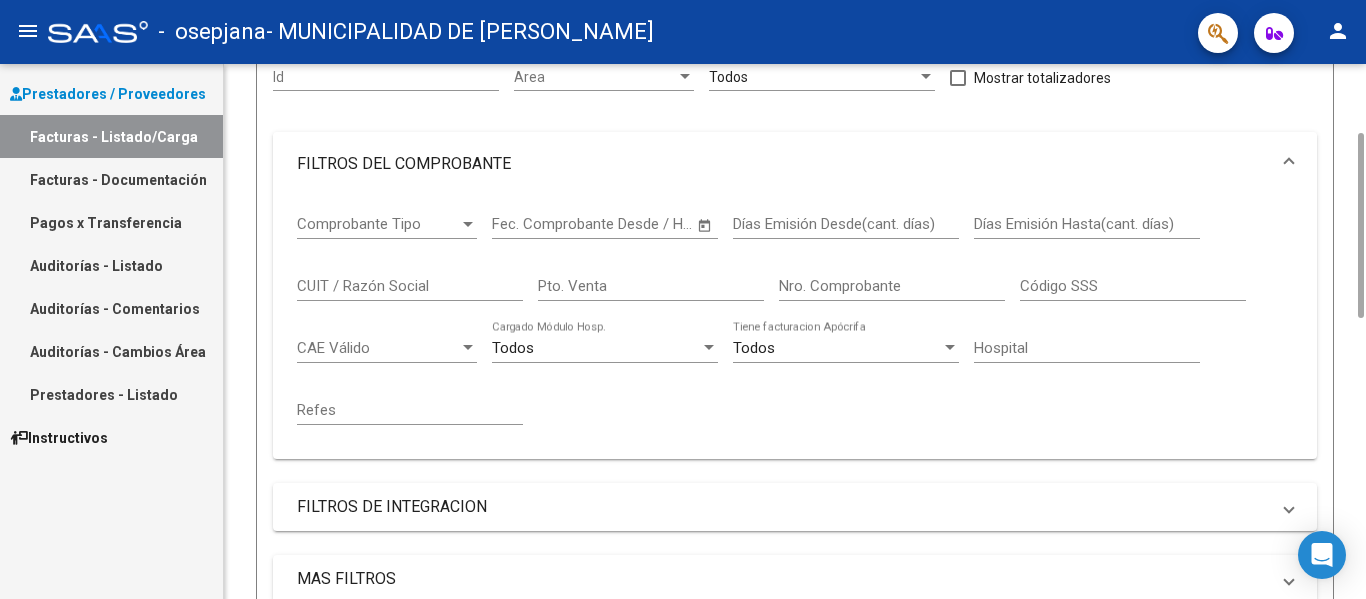 click on "FILTROS DEL COMPROBANTE" at bounding box center [783, 164] 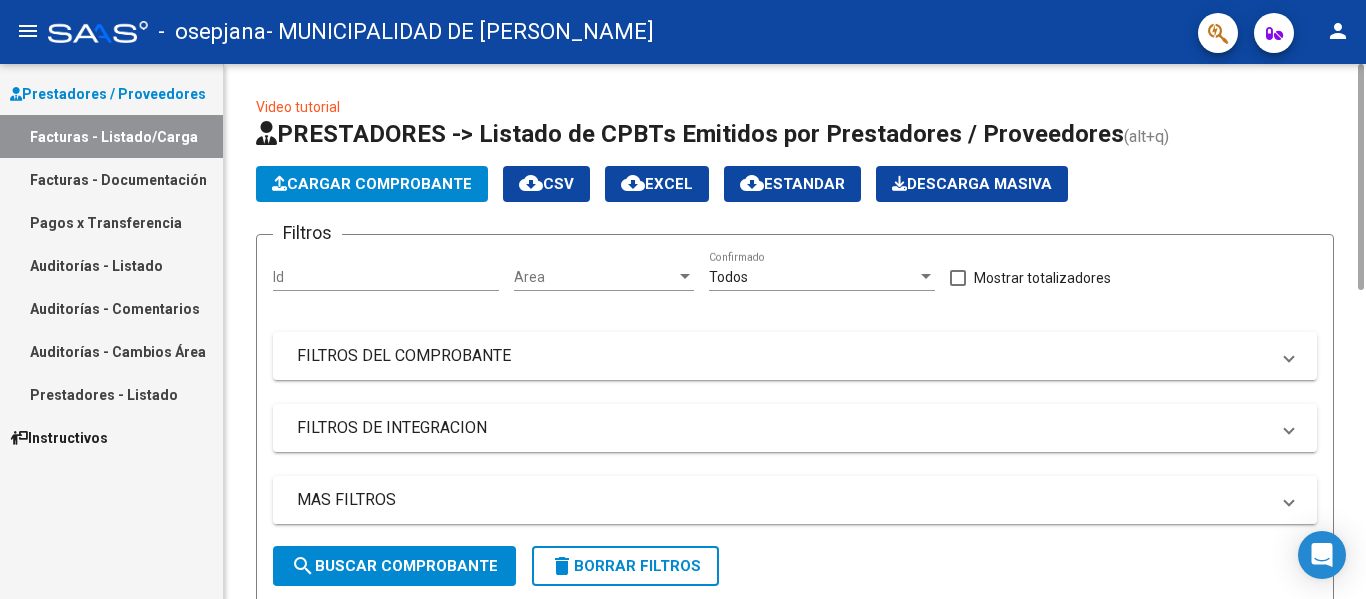 scroll, scrollTop: 200, scrollLeft: 0, axis: vertical 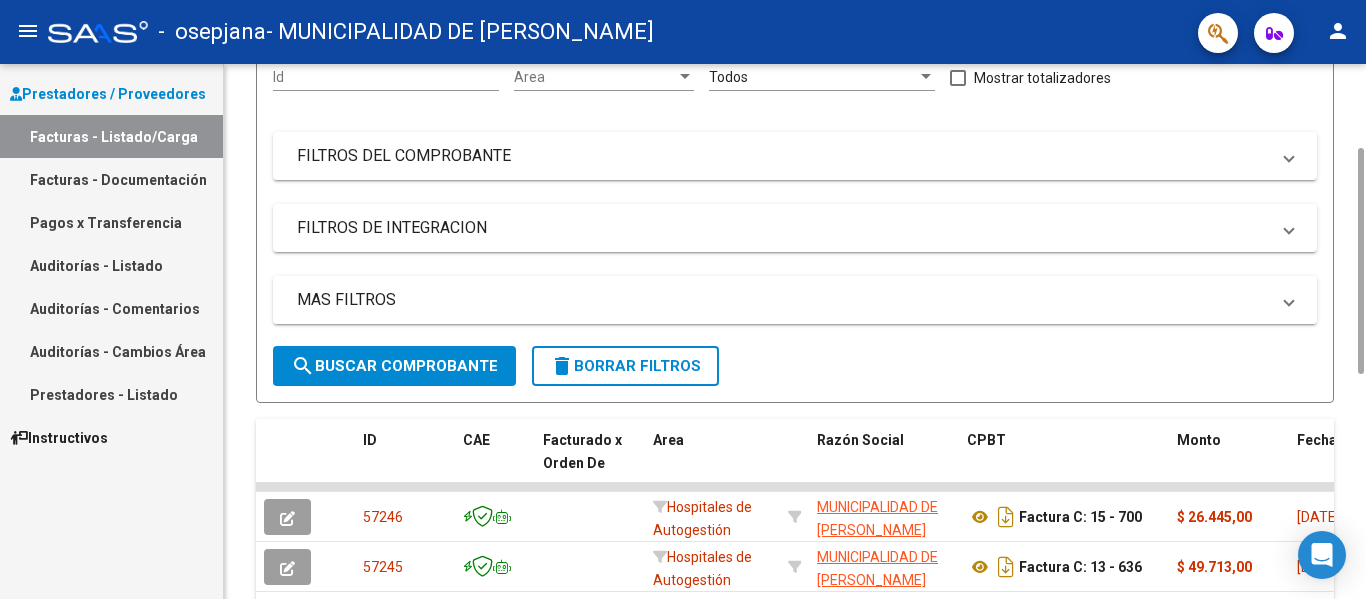 click on "MAS FILTROS" at bounding box center [783, 300] 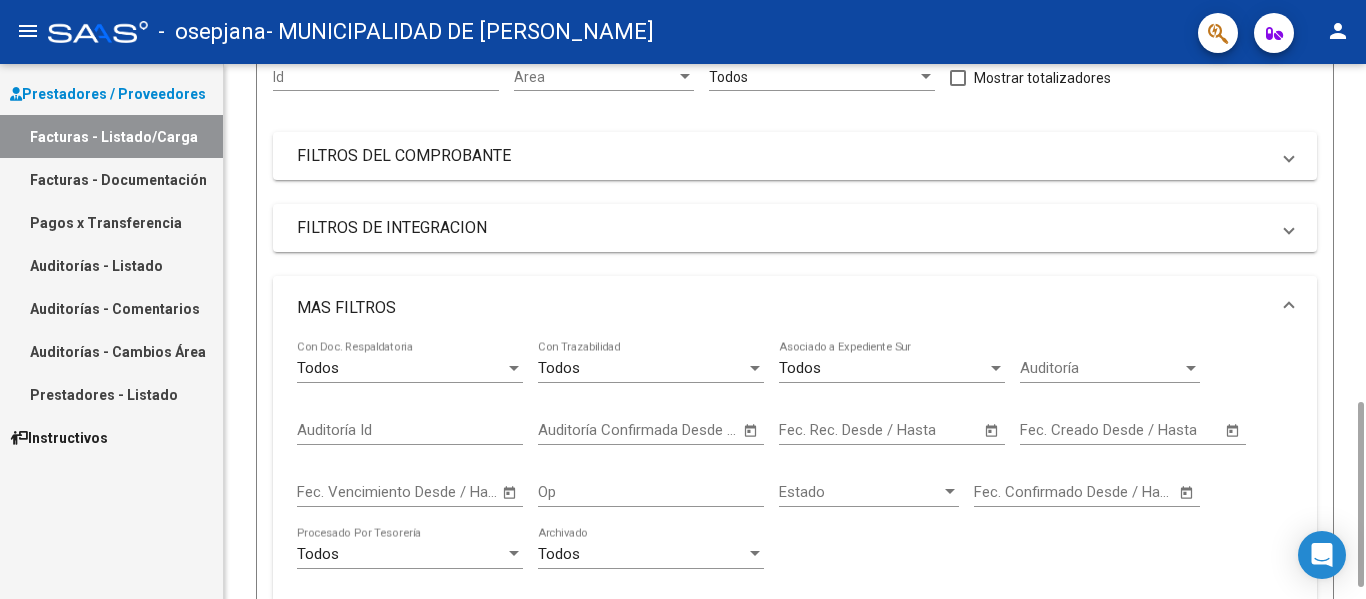 scroll, scrollTop: 400, scrollLeft: 0, axis: vertical 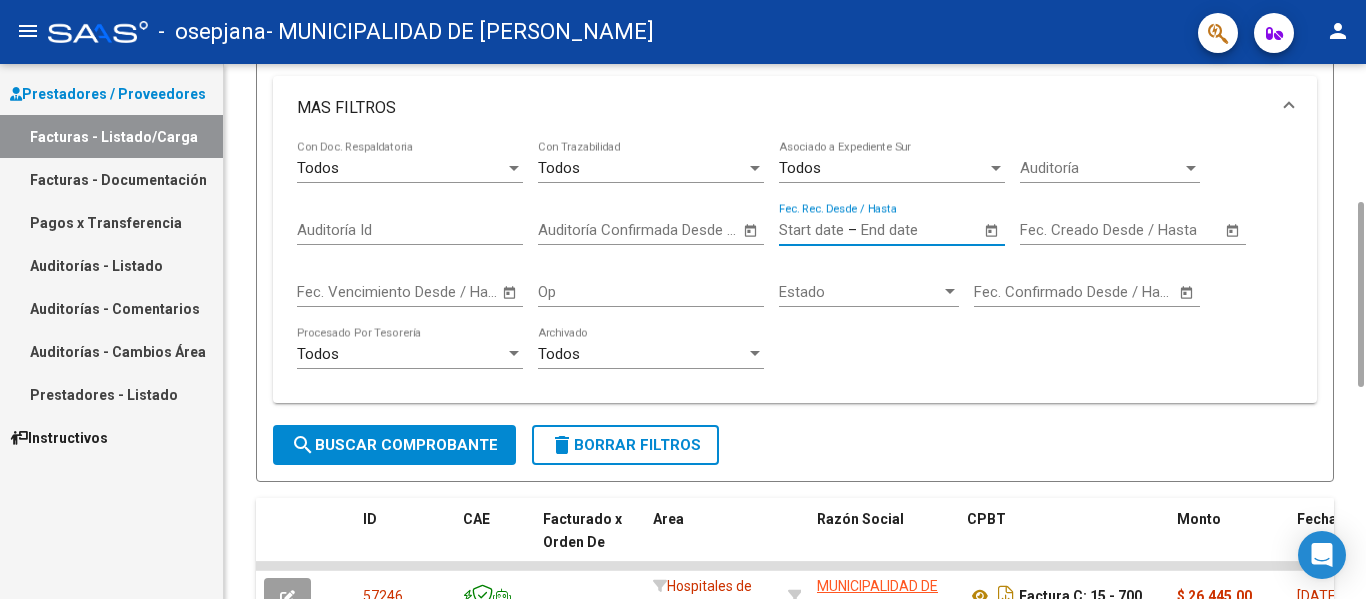 click on "Fec. Rec. Desde / Hasta" at bounding box center [811, 230] 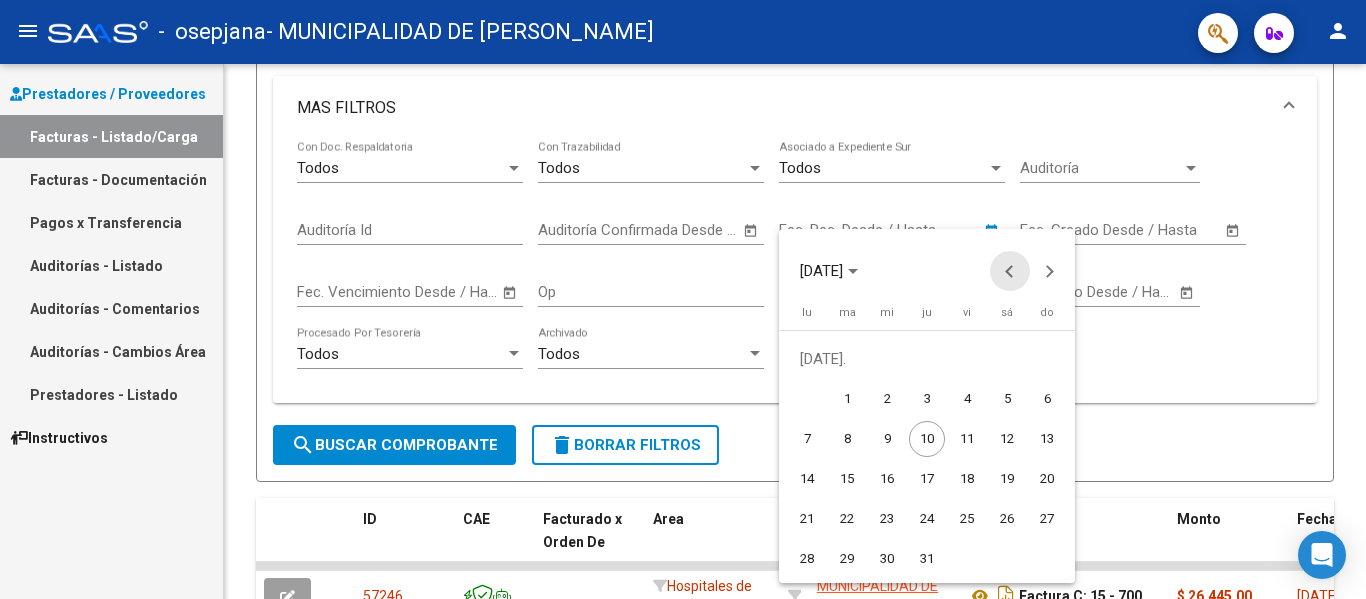 click at bounding box center (1010, 271) 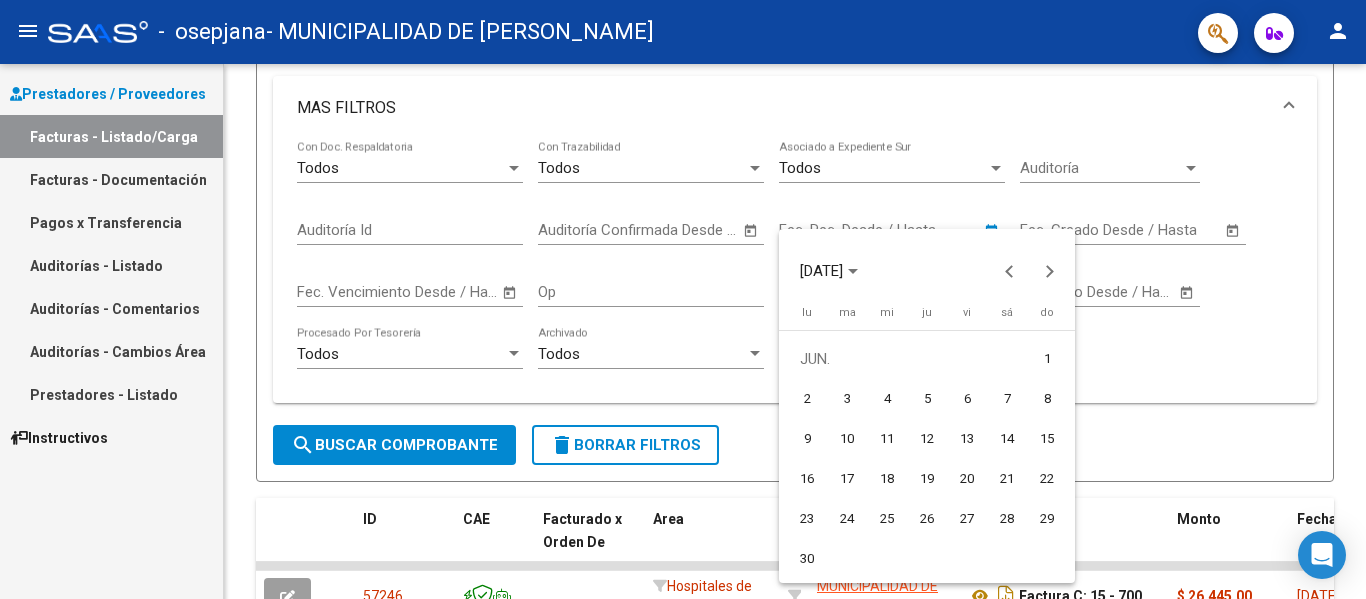 drag, startPoint x: 1041, startPoint y: 354, endPoint x: 1063, endPoint y: 336, distance: 28.42534 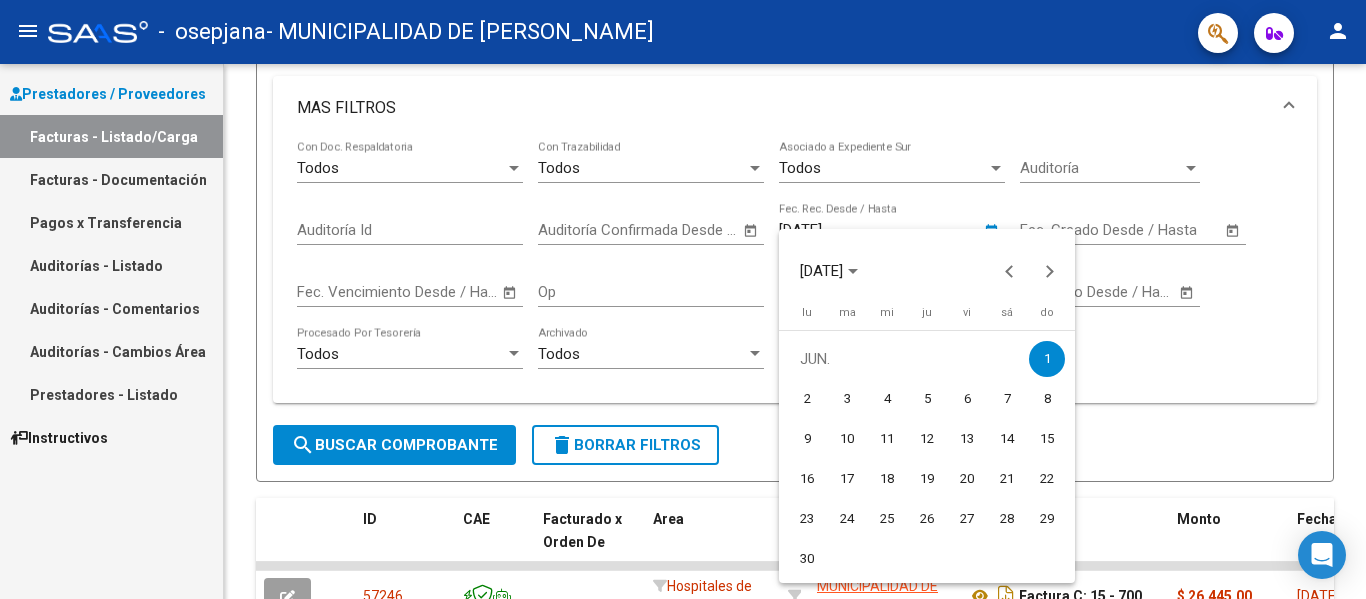 click at bounding box center [683, 299] 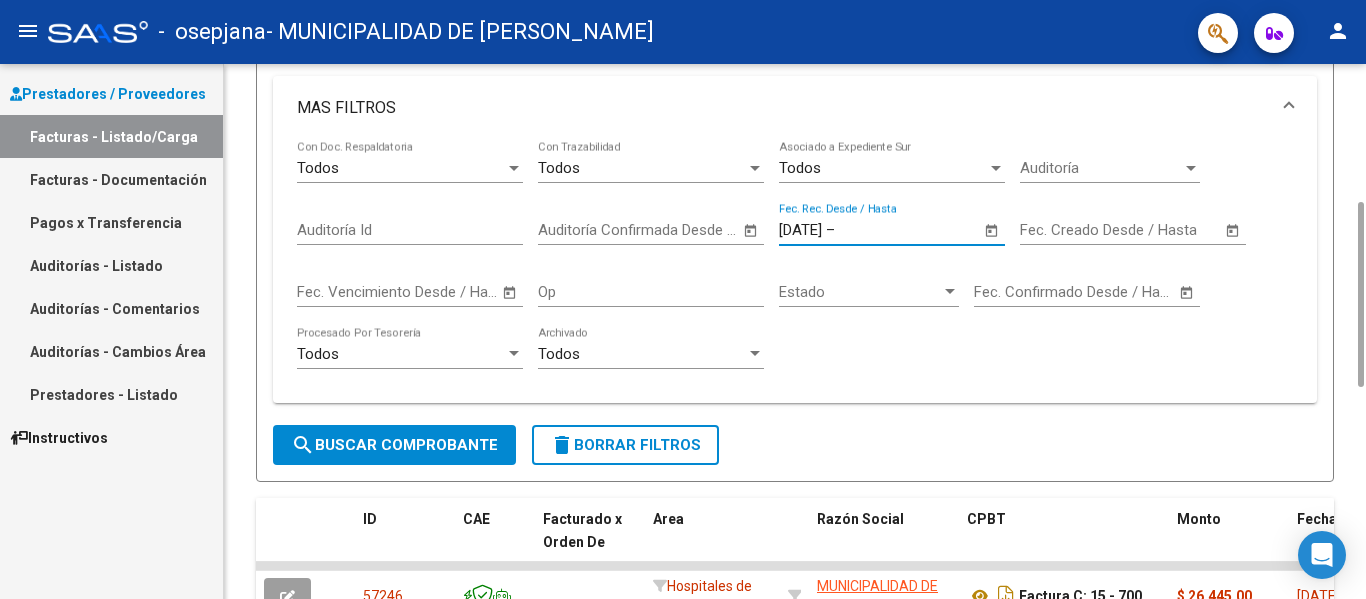 click 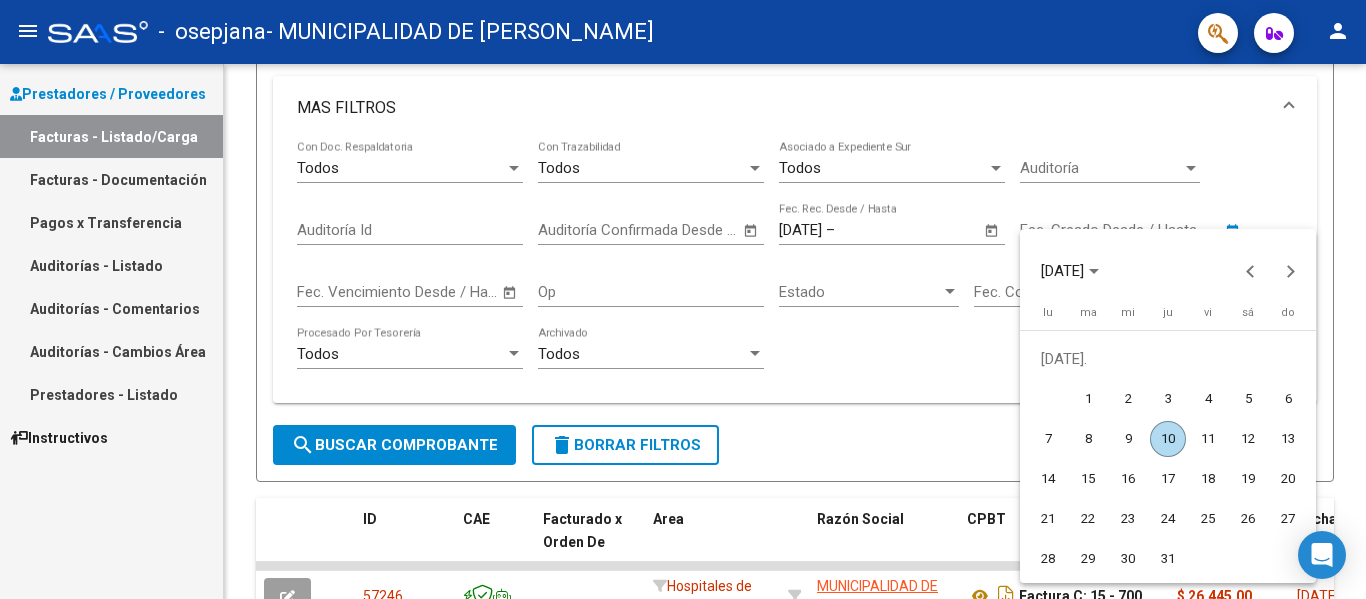 click on "6" at bounding box center [1288, 399] 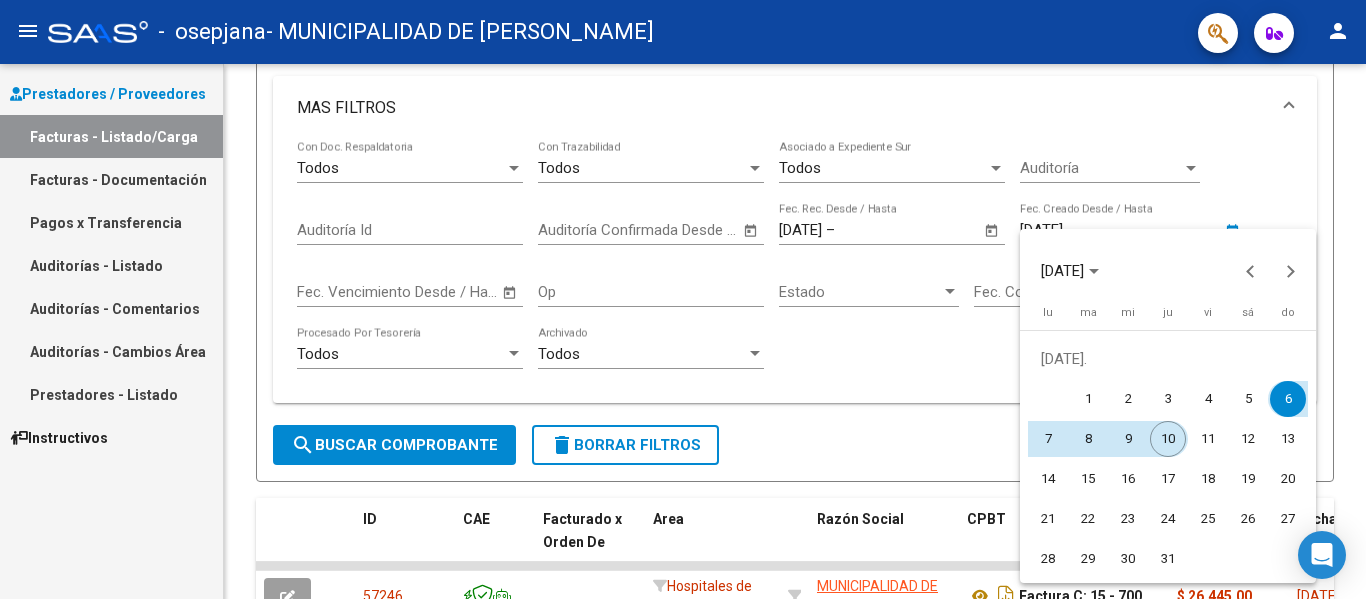 click on "10" at bounding box center [1168, 439] 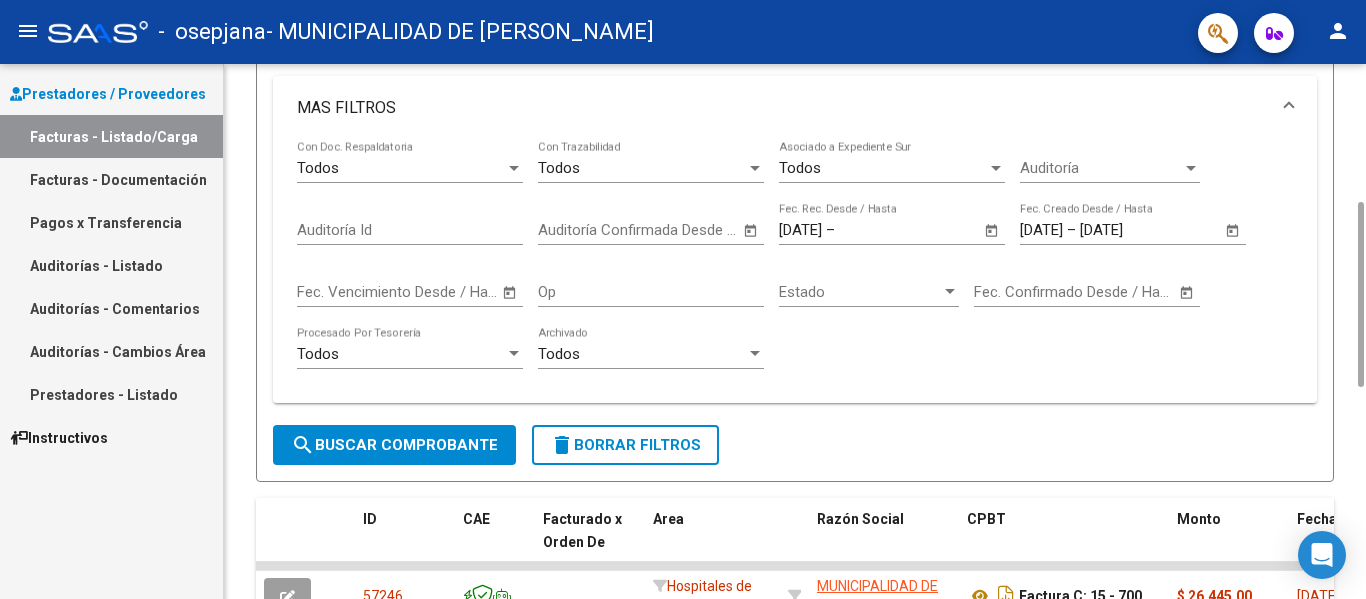 click on "[DATE] [DATE] – [DATE]" 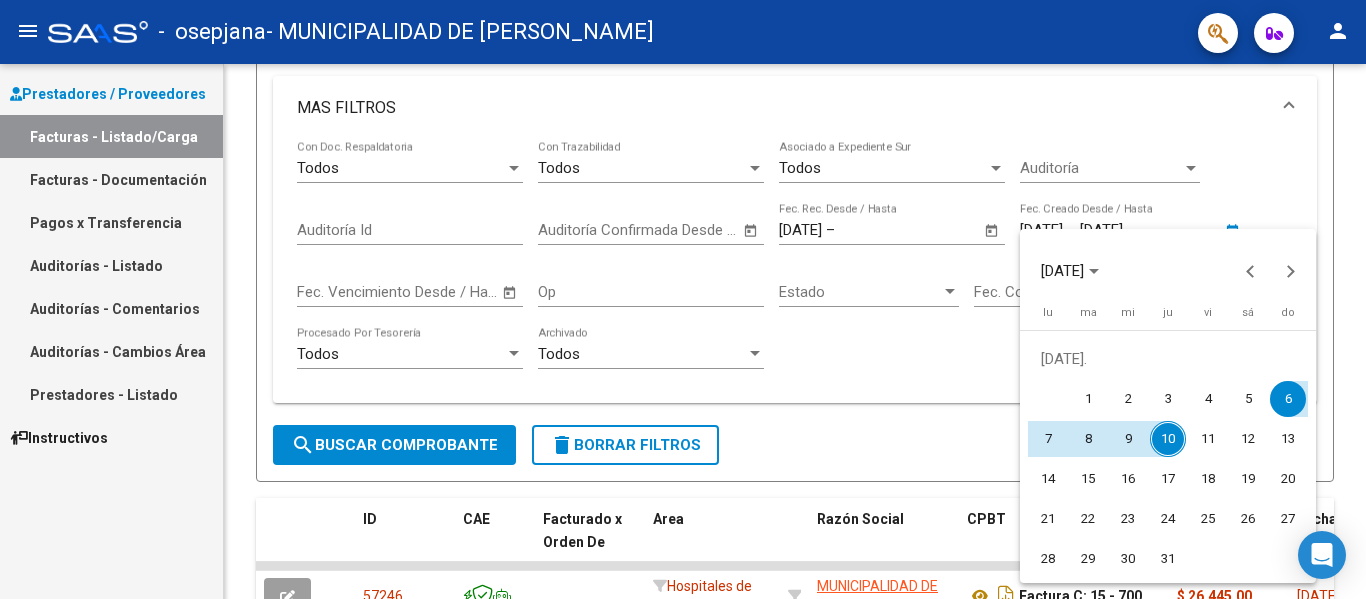 click at bounding box center [683, 299] 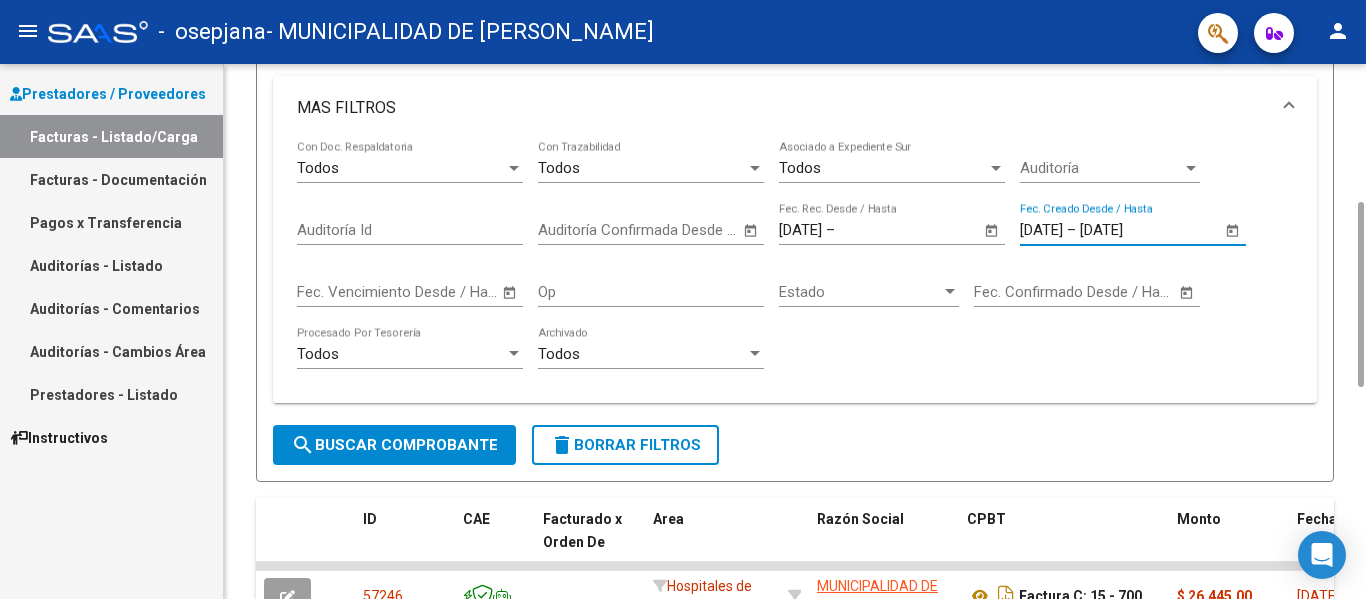 drag, startPoint x: 1101, startPoint y: 227, endPoint x: 1009, endPoint y: 236, distance: 92.43917 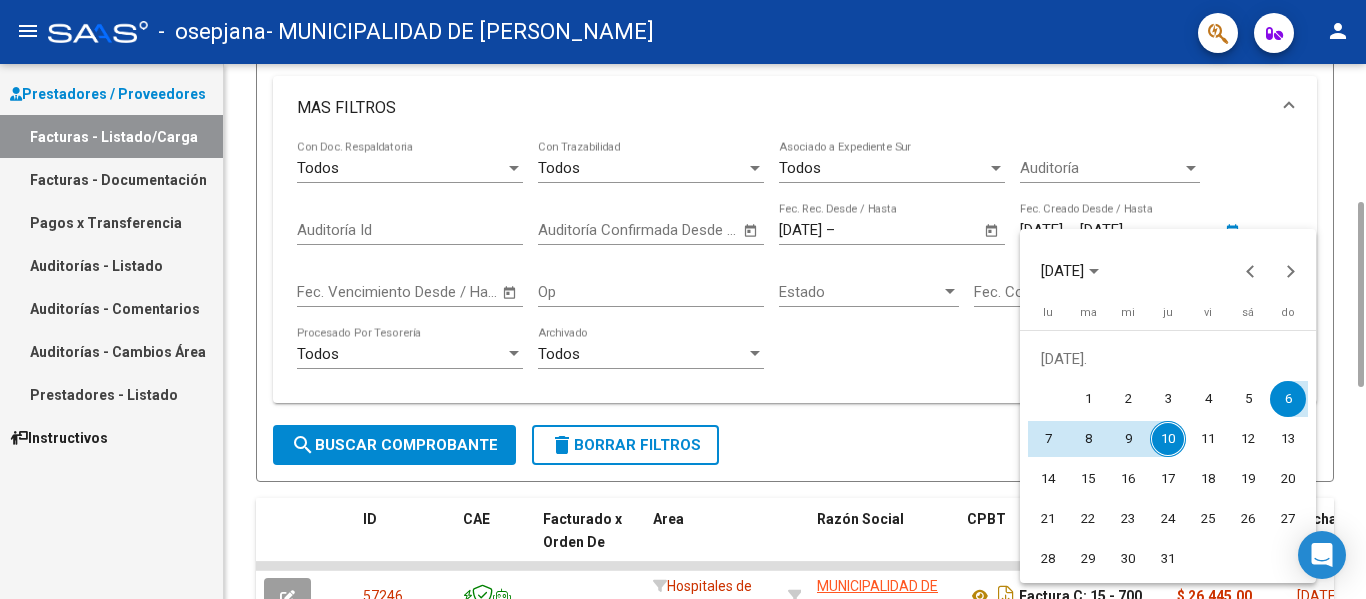 click on "[DATE]" at bounding box center [1168, 260] 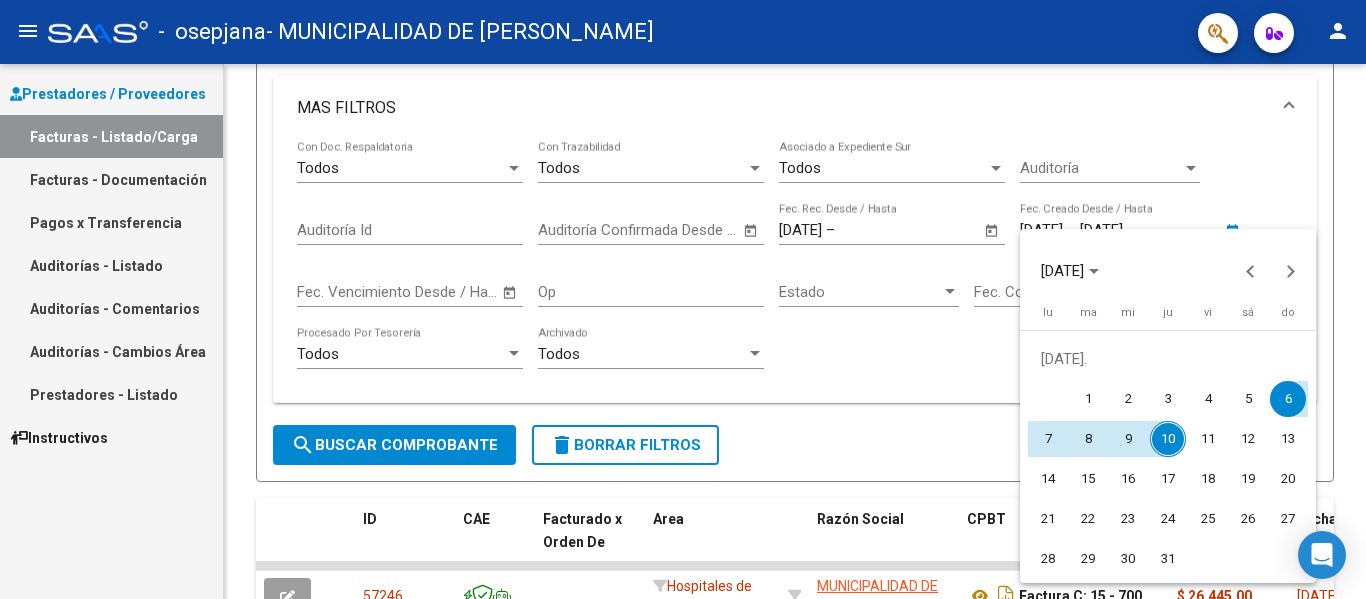 click on "10" at bounding box center [1168, 439] 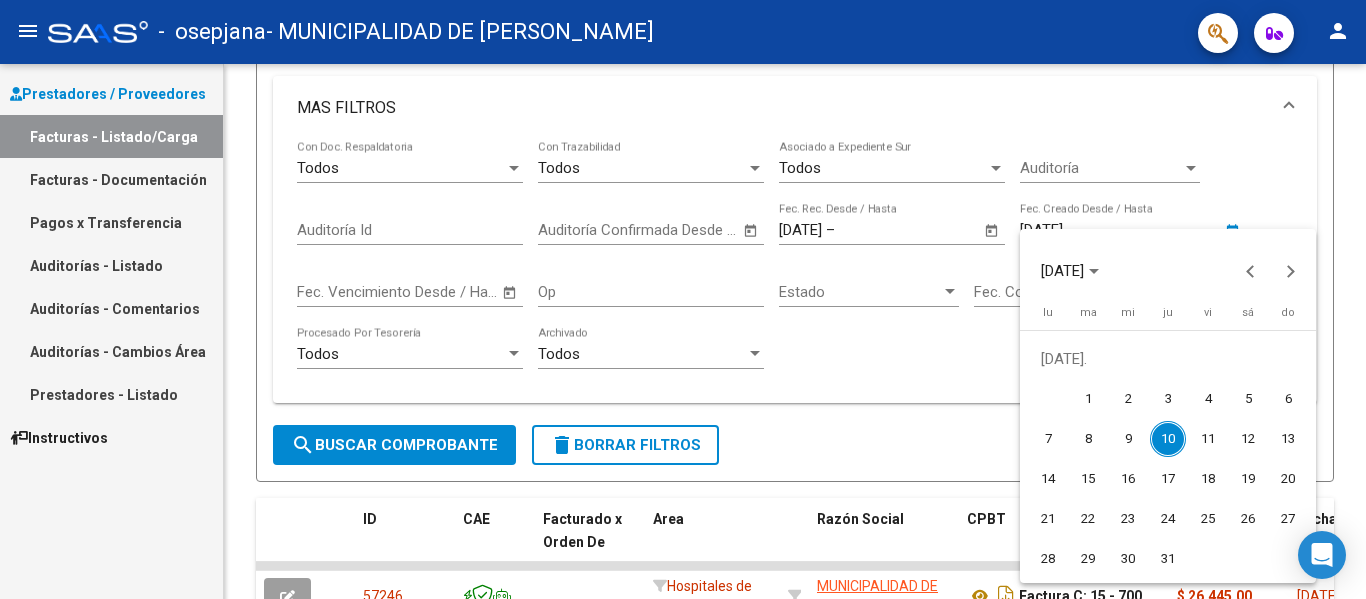 click at bounding box center [683, 299] 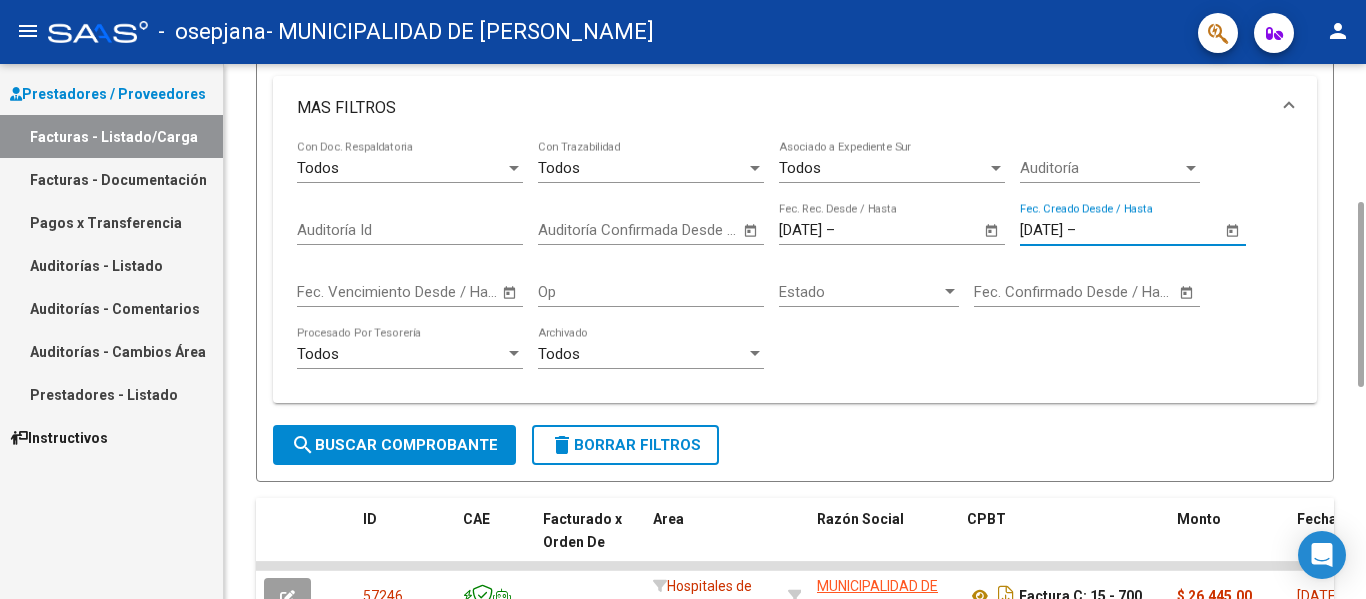 click 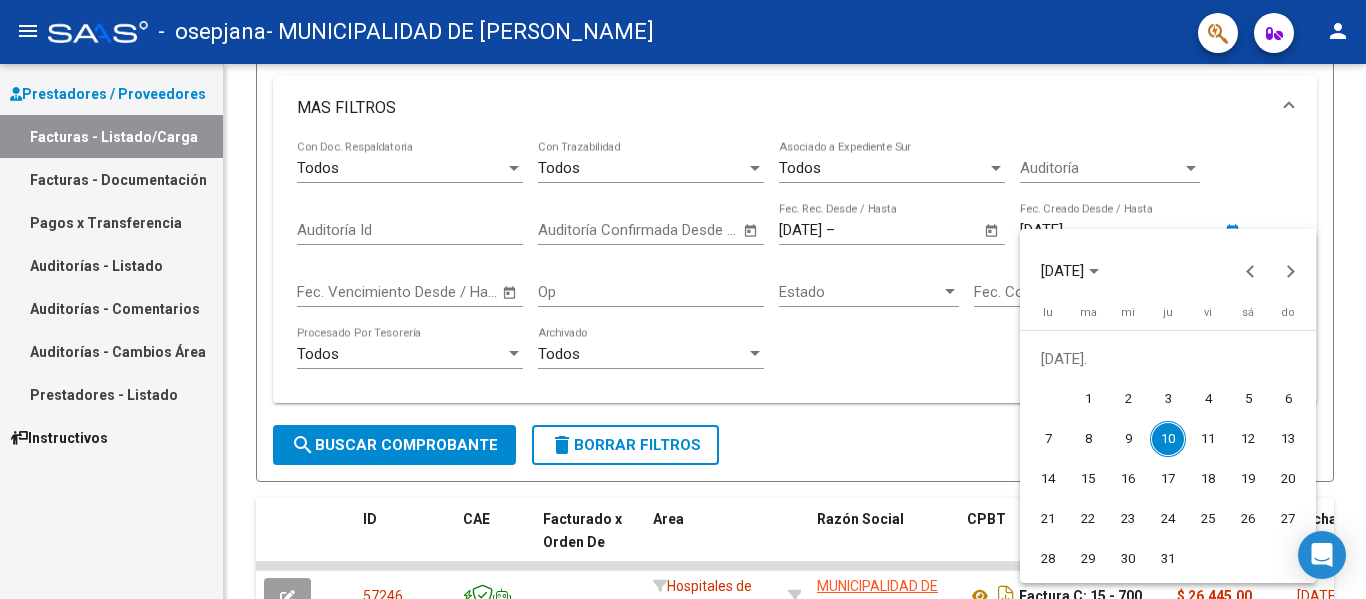 click on "10" at bounding box center [1168, 439] 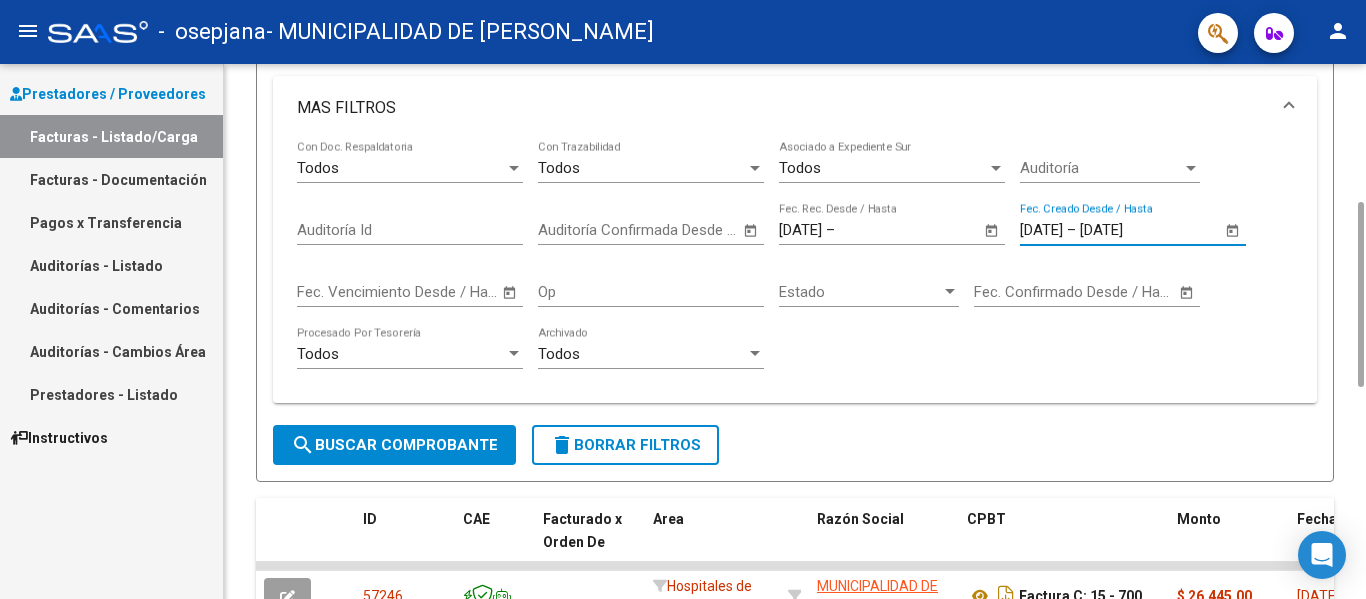 click on "[DATE]" at bounding box center (1041, 230) 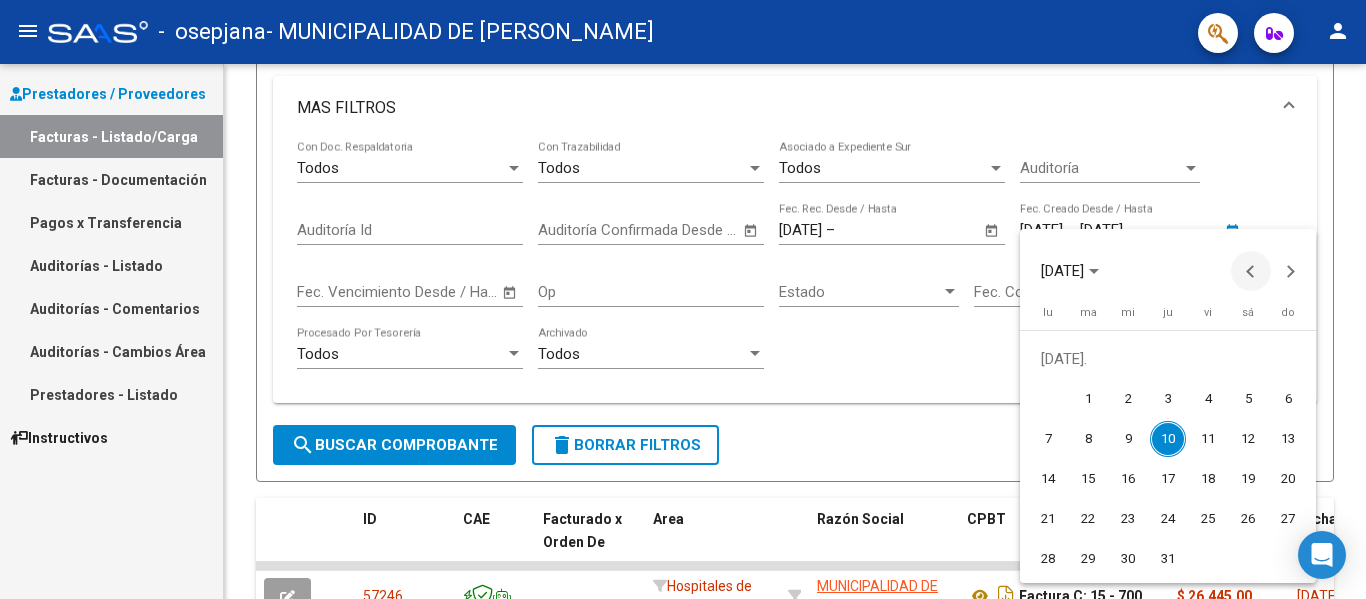 click at bounding box center (1251, 271) 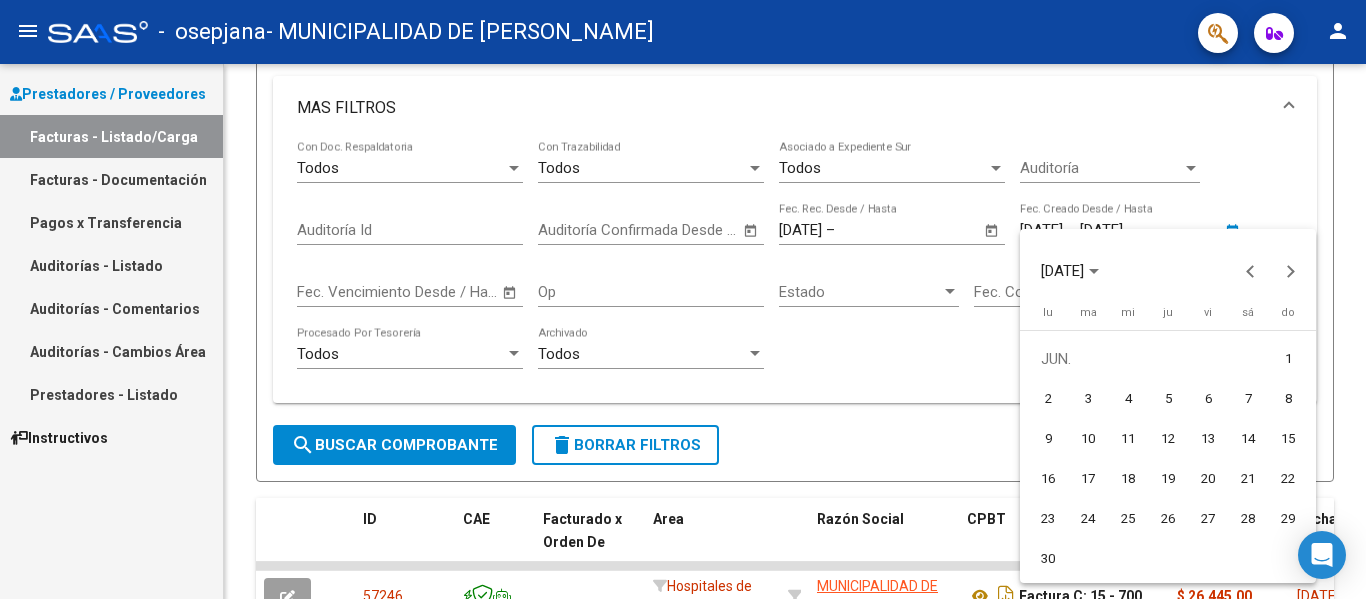 click on "1" at bounding box center [1288, 359] 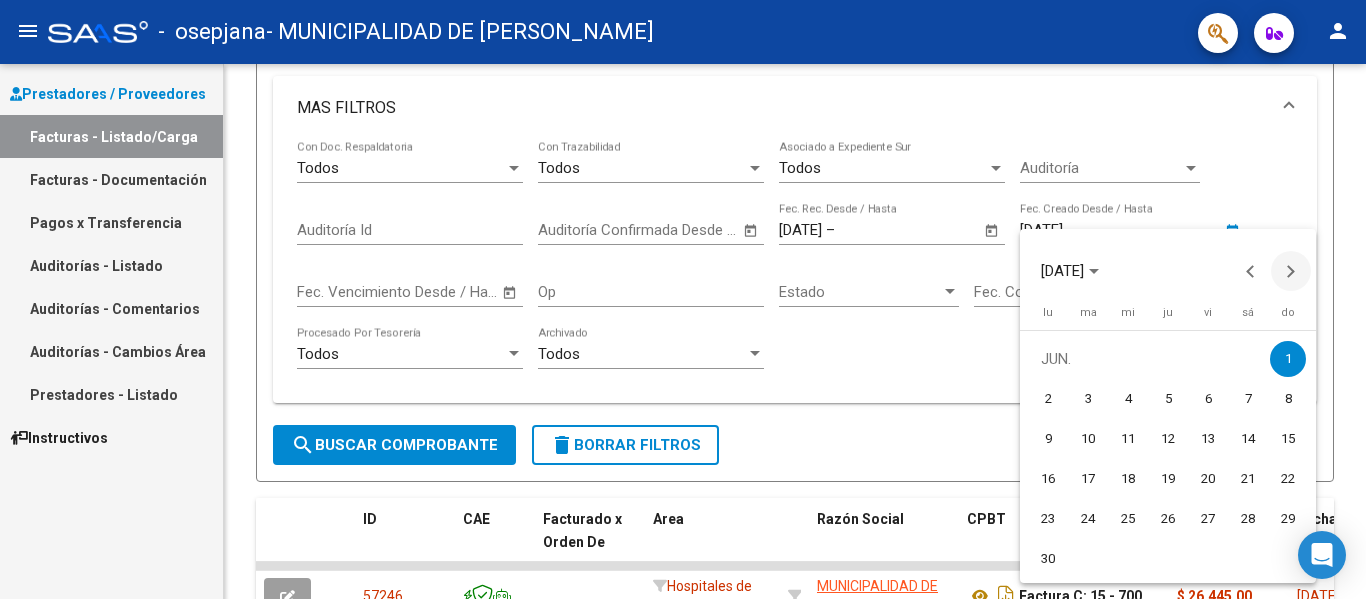 click at bounding box center (1291, 271) 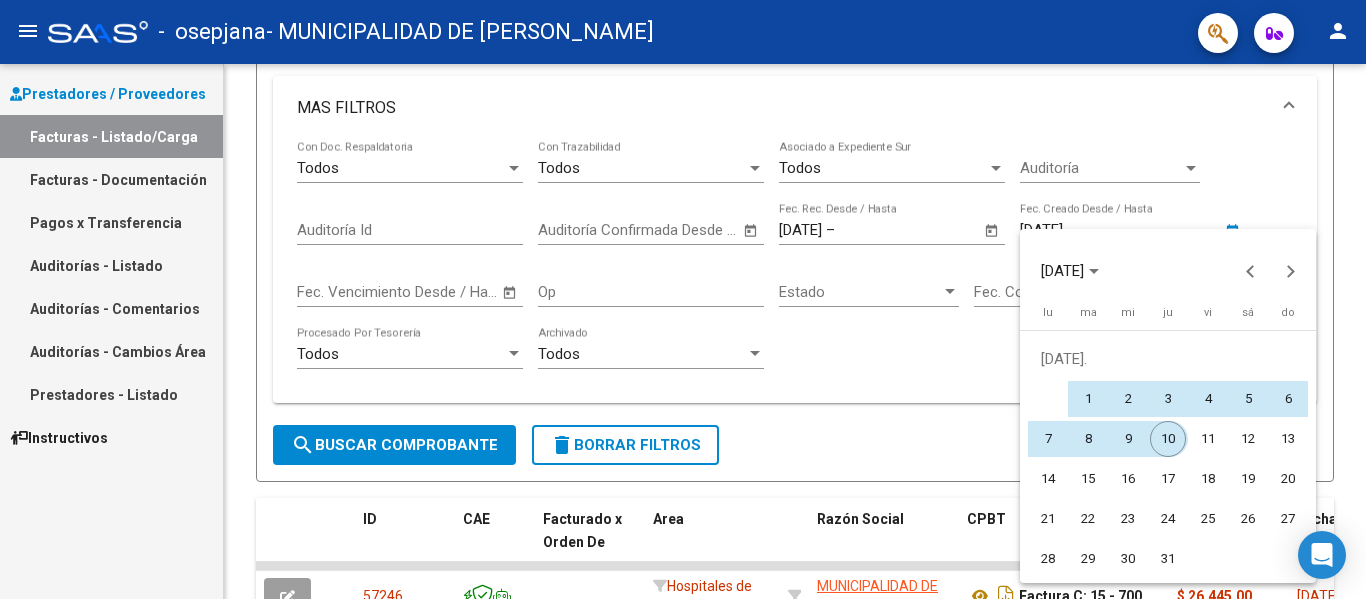 click on "10" at bounding box center (1168, 439) 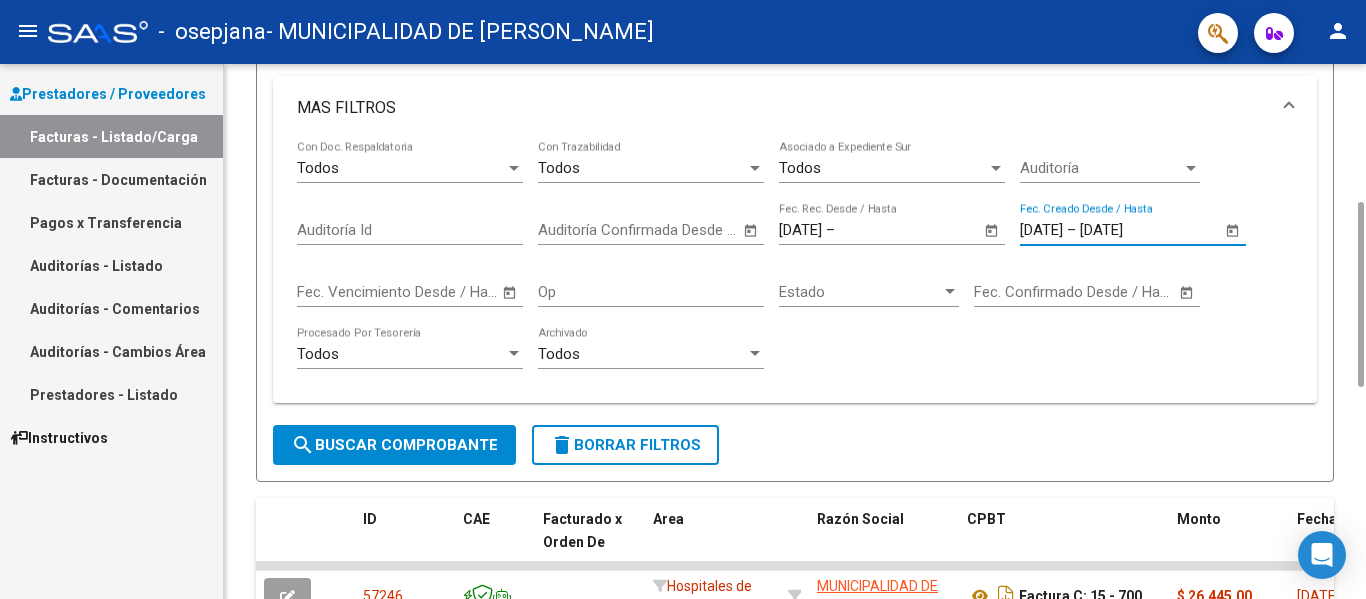 click on "[DATE]" at bounding box center (800, 230) 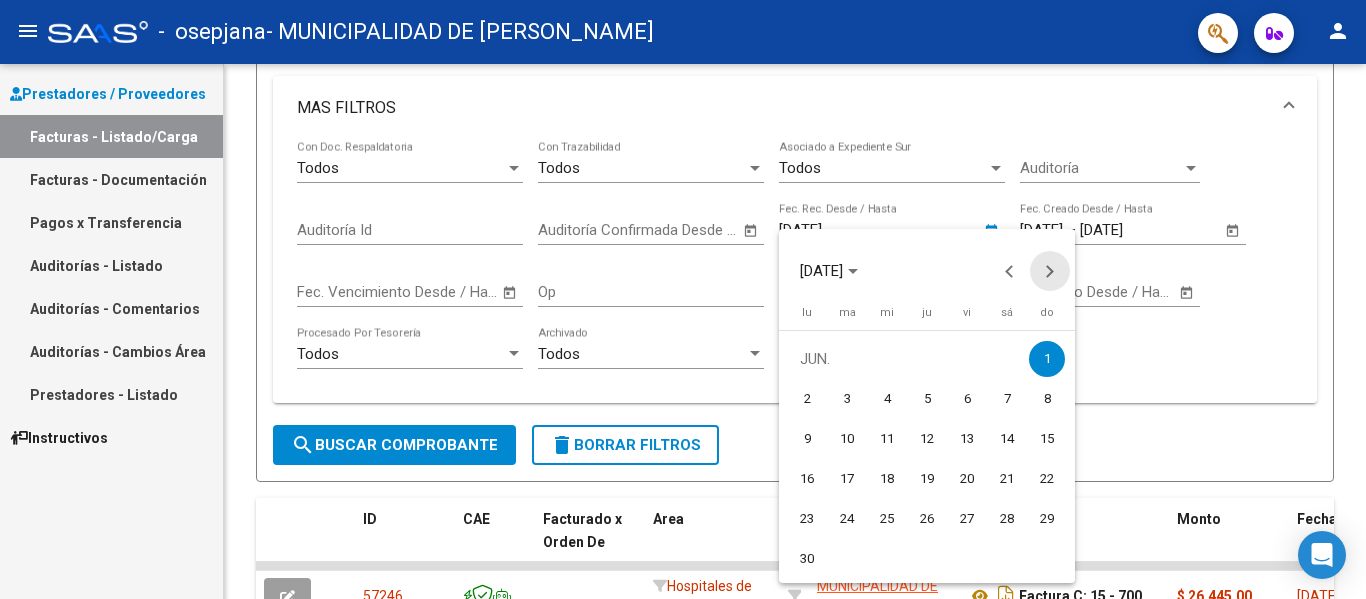 click at bounding box center [1050, 271] 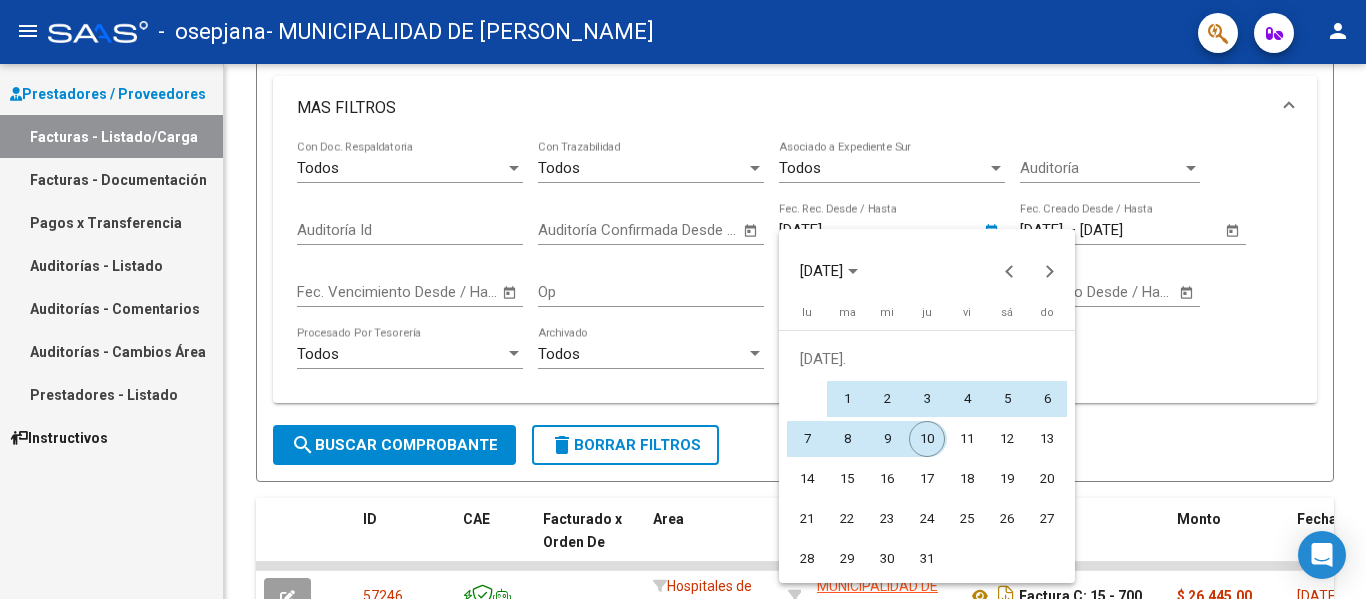 click on "10" at bounding box center [927, 439] 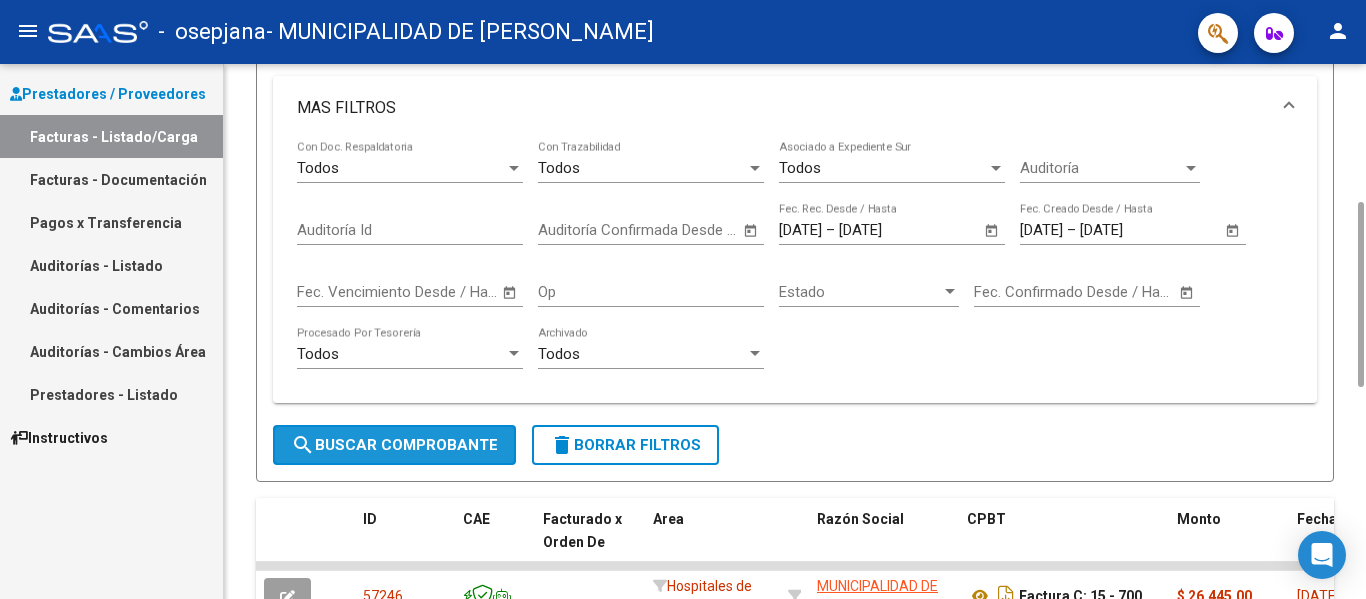 click on "search  Buscar Comprobante" 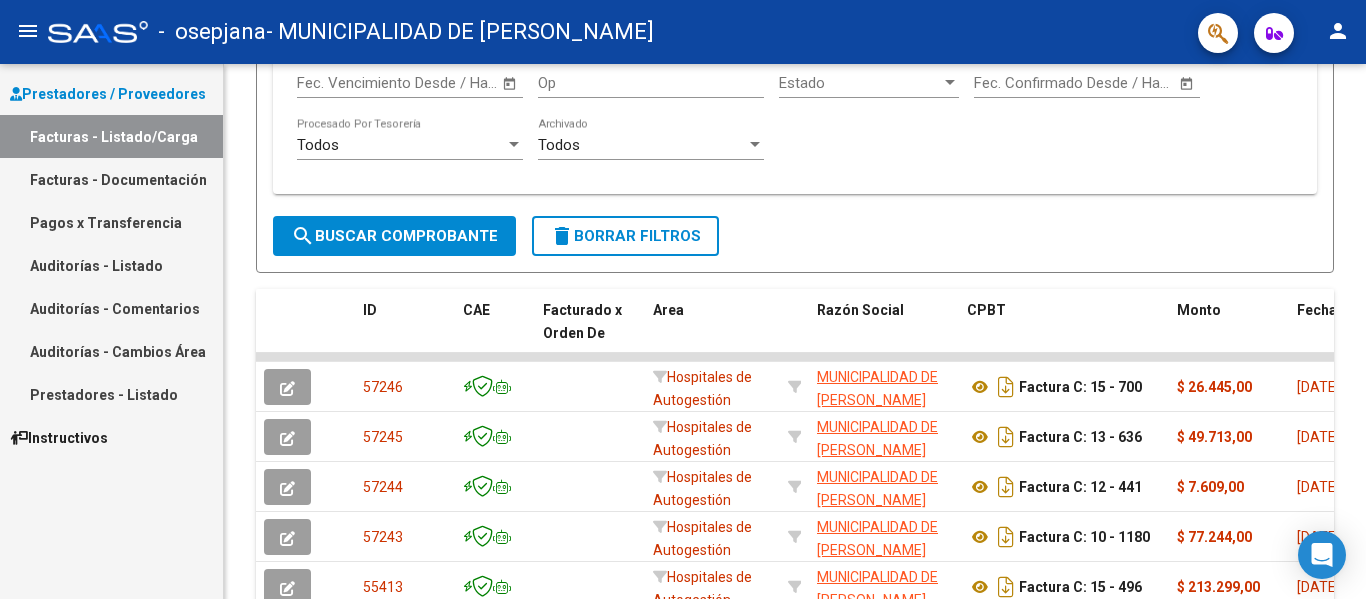 scroll, scrollTop: 209, scrollLeft: 0, axis: vertical 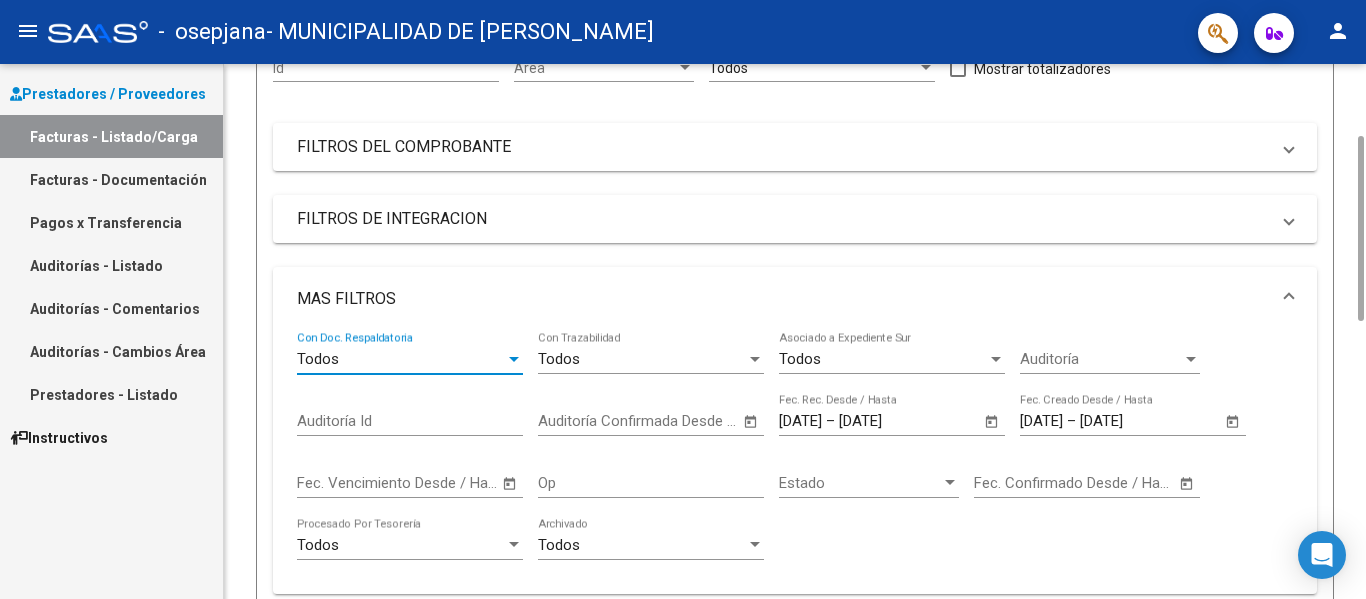 click on "Todos" at bounding box center (401, 359) 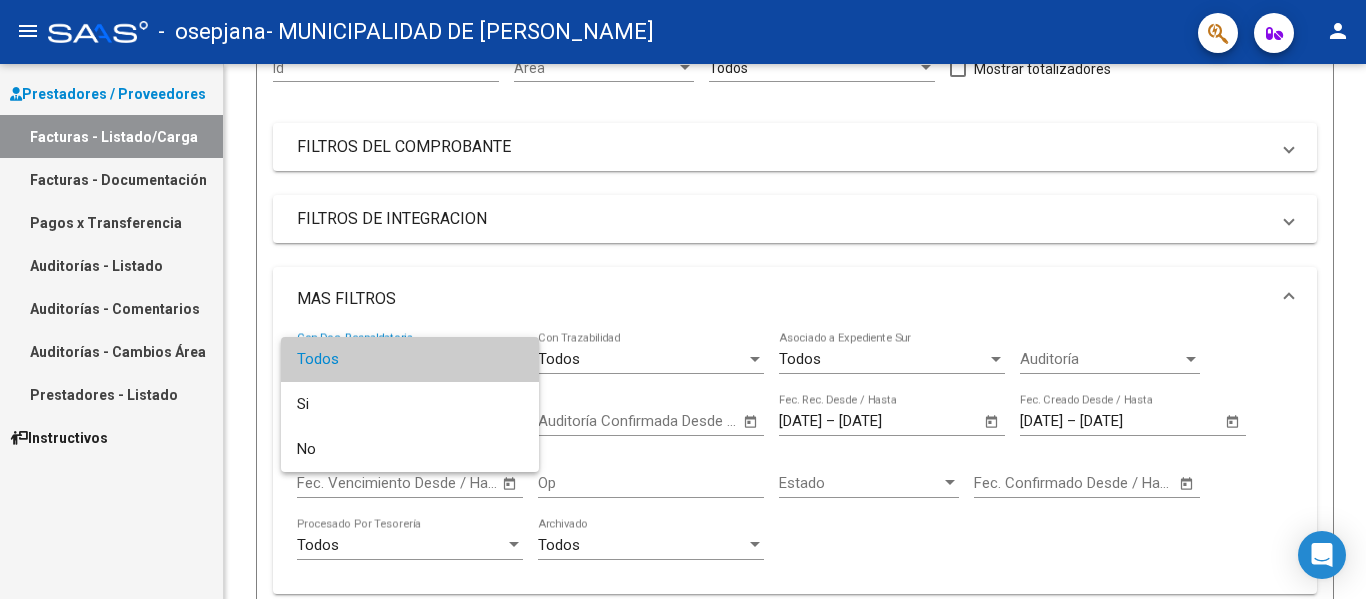 click at bounding box center [683, 299] 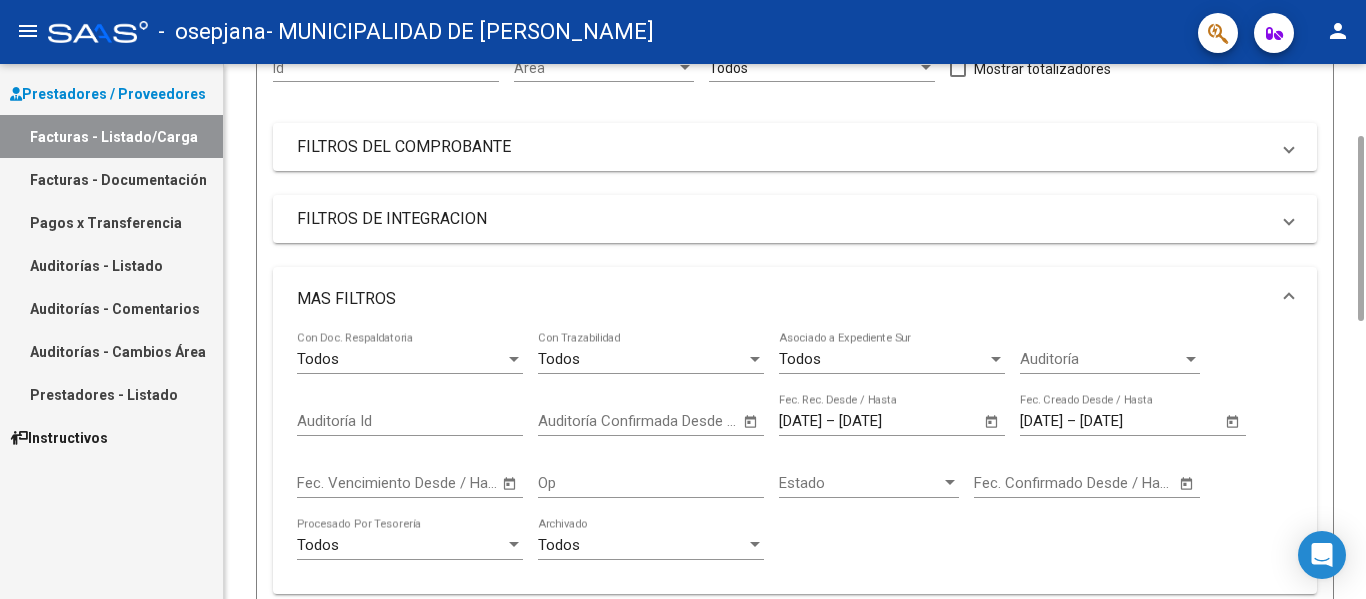 scroll, scrollTop: 409, scrollLeft: 0, axis: vertical 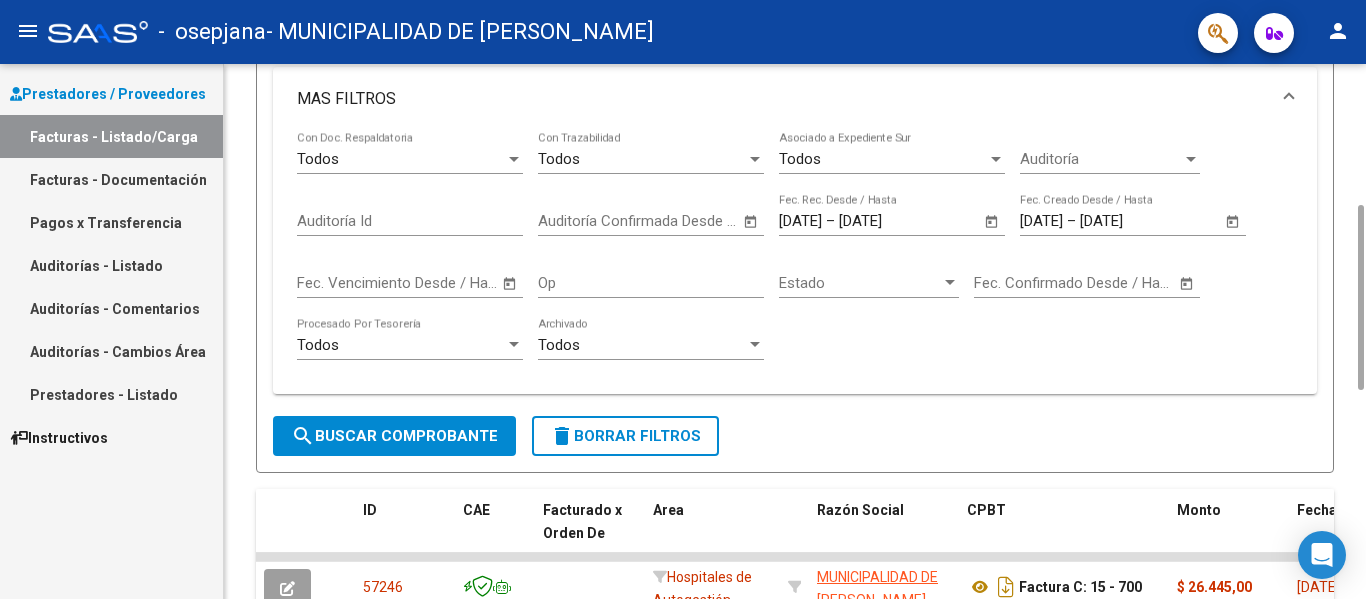 click on "Estado Estado" 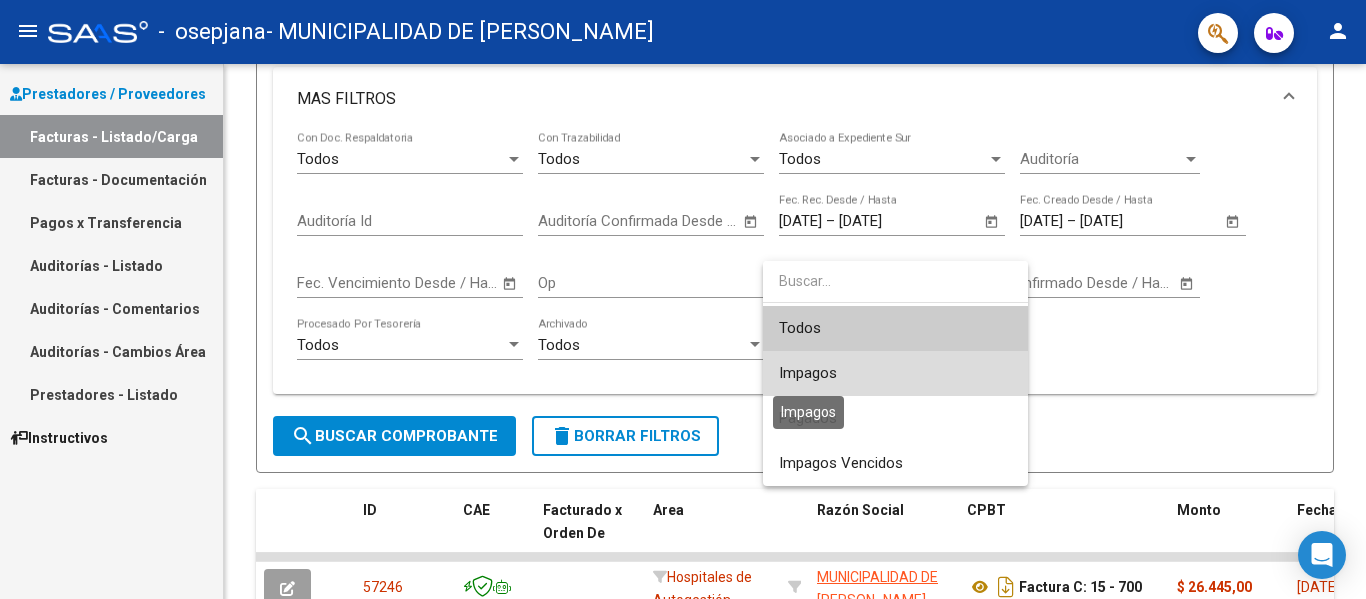 click on "Impagos" at bounding box center [808, 373] 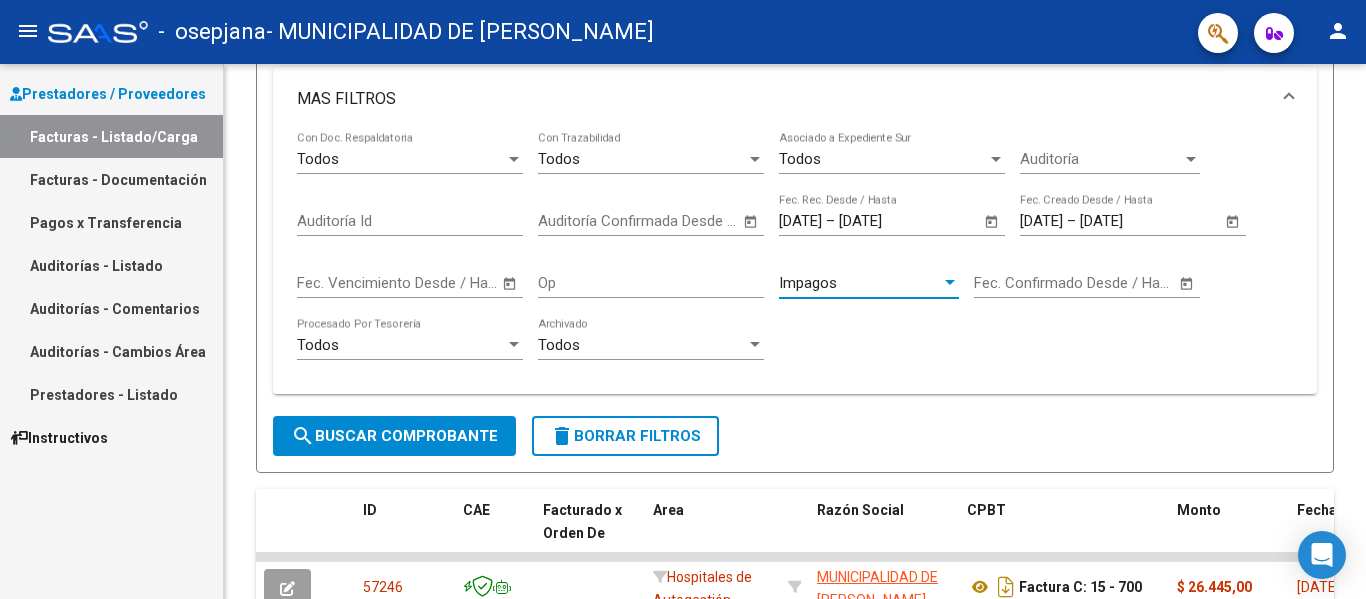 scroll, scrollTop: 1009, scrollLeft: 0, axis: vertical 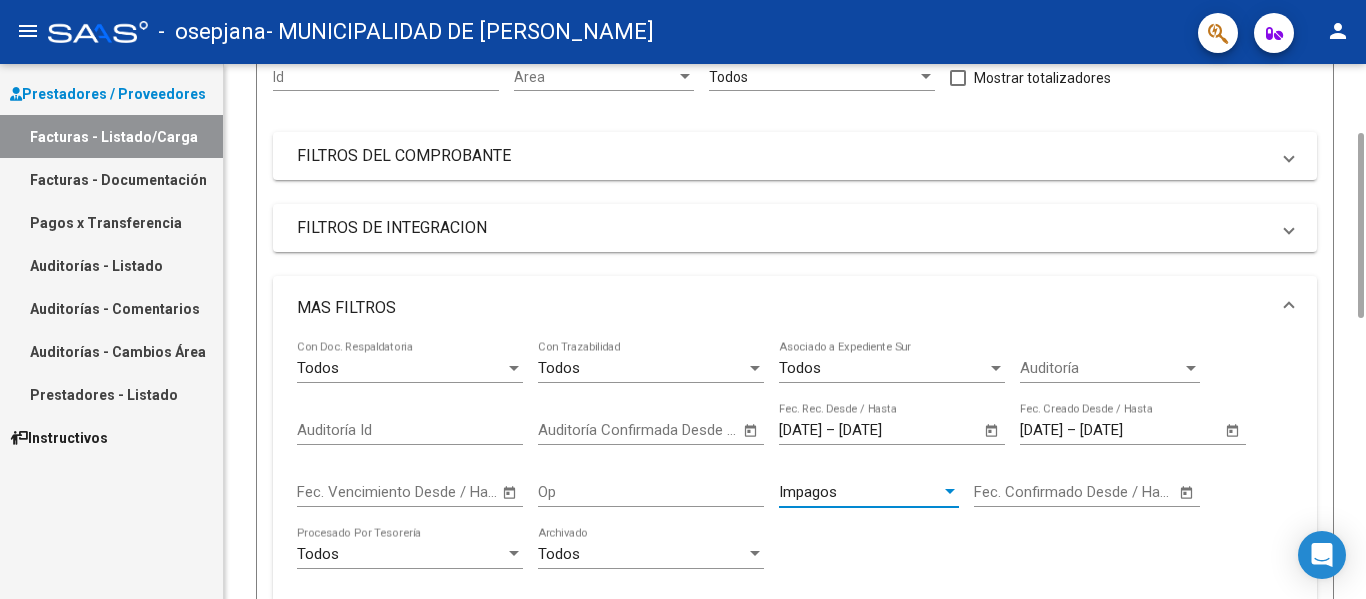click on "[DATE]" at bounding box center [800, 430] 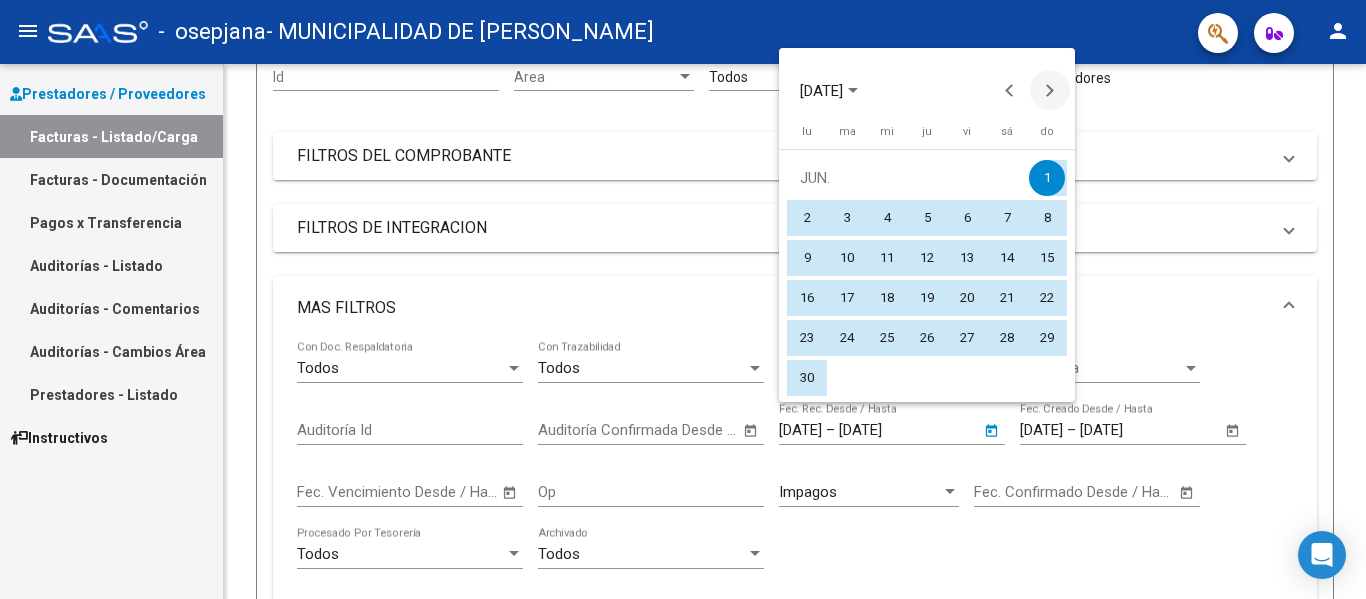click at bounding box center (1050, 90) 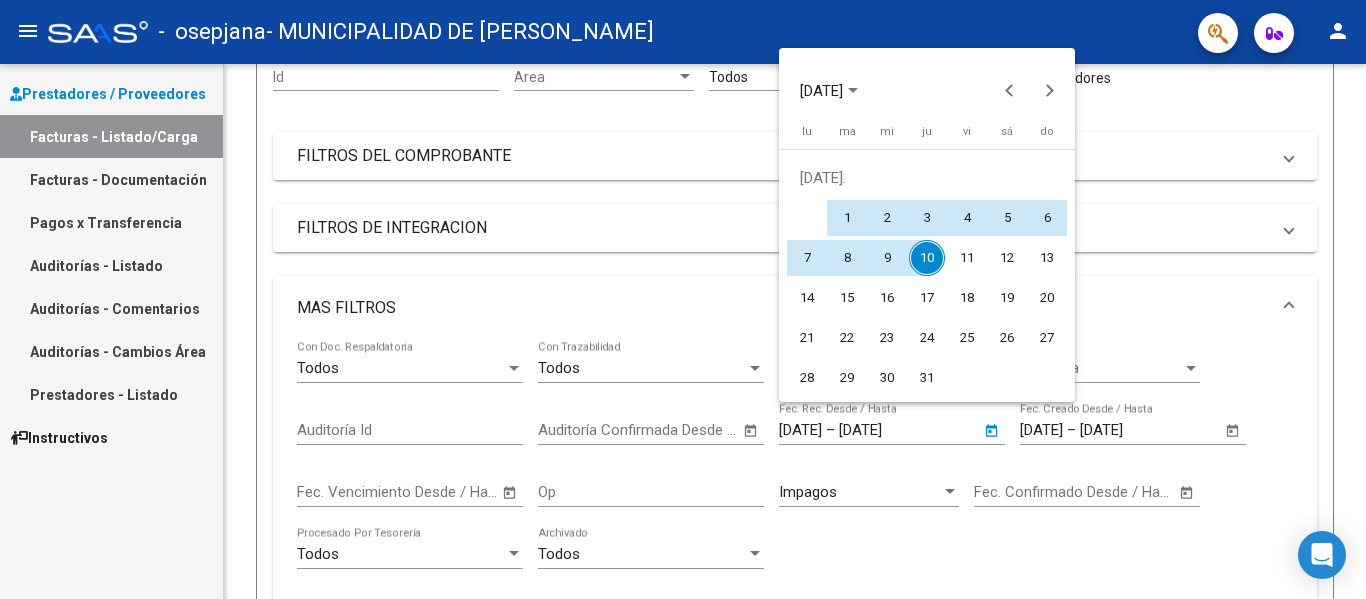 click on "1" at bounding box center [847, 218] 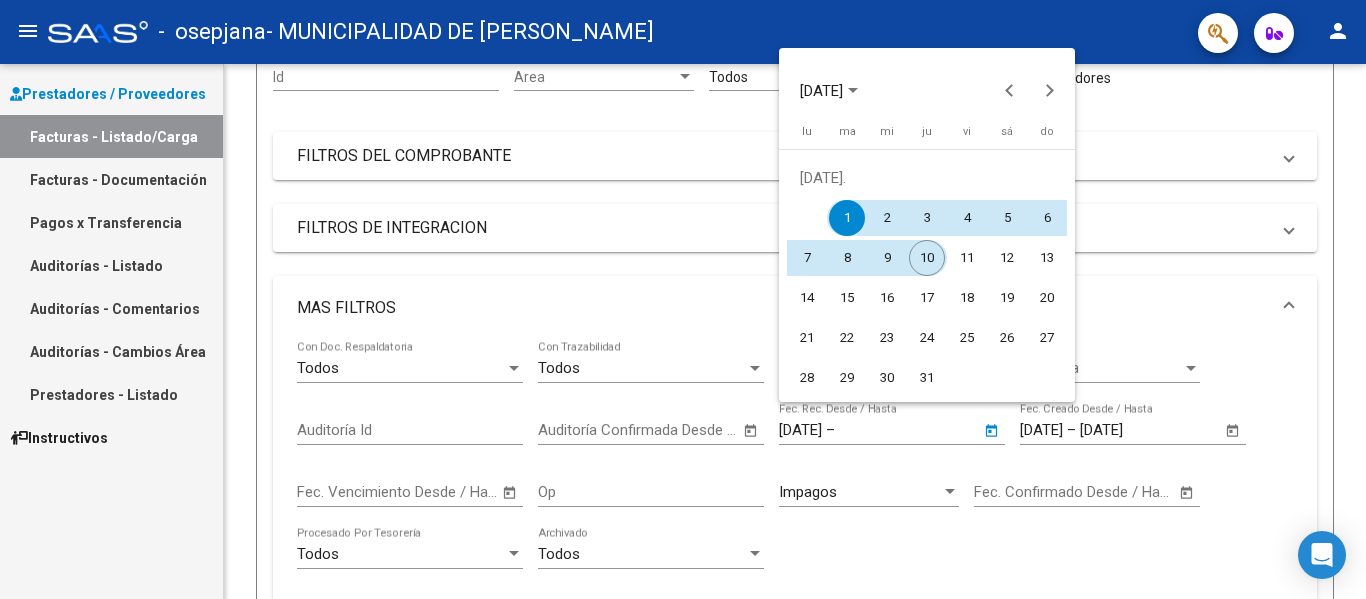 click on "10" at bounding box center [927, 258] 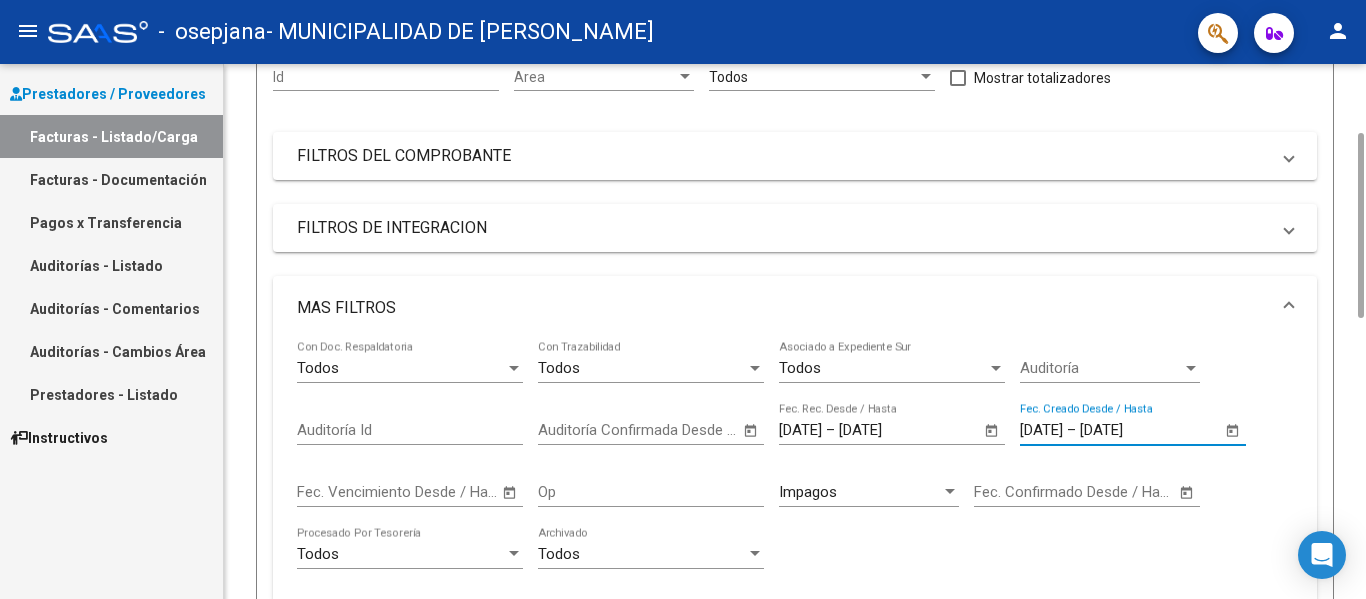 click on "[DATE]" at bounding box center (1041, 430) 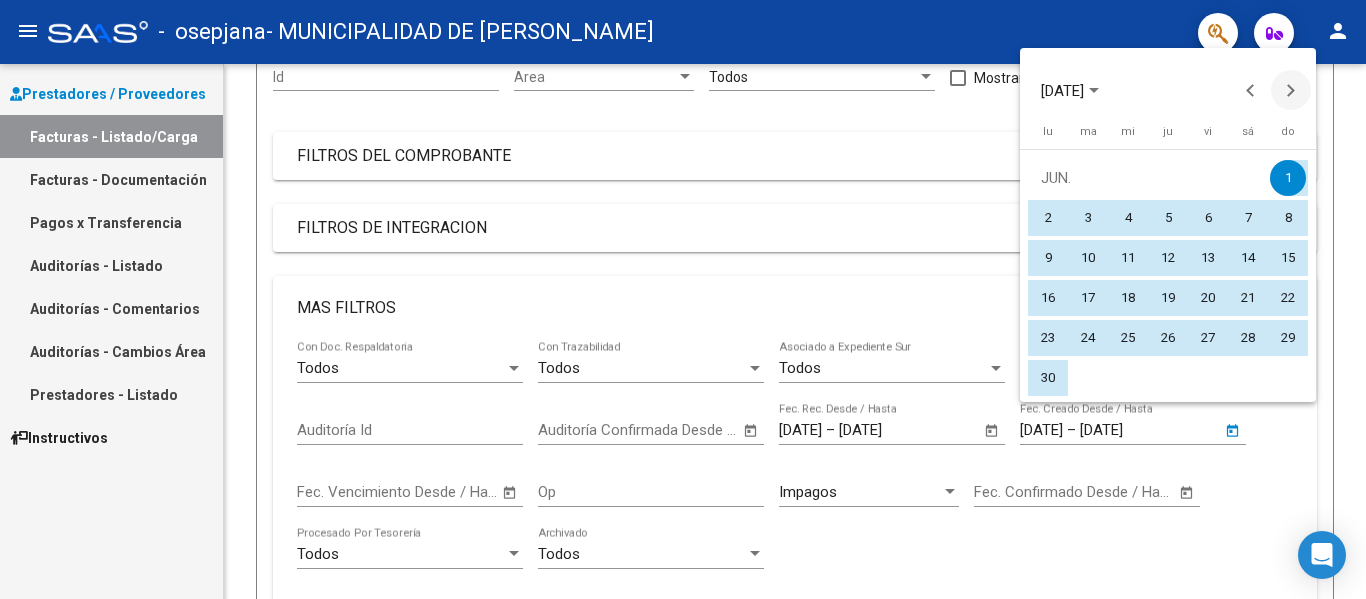 click at bounding box center [1291, 90] 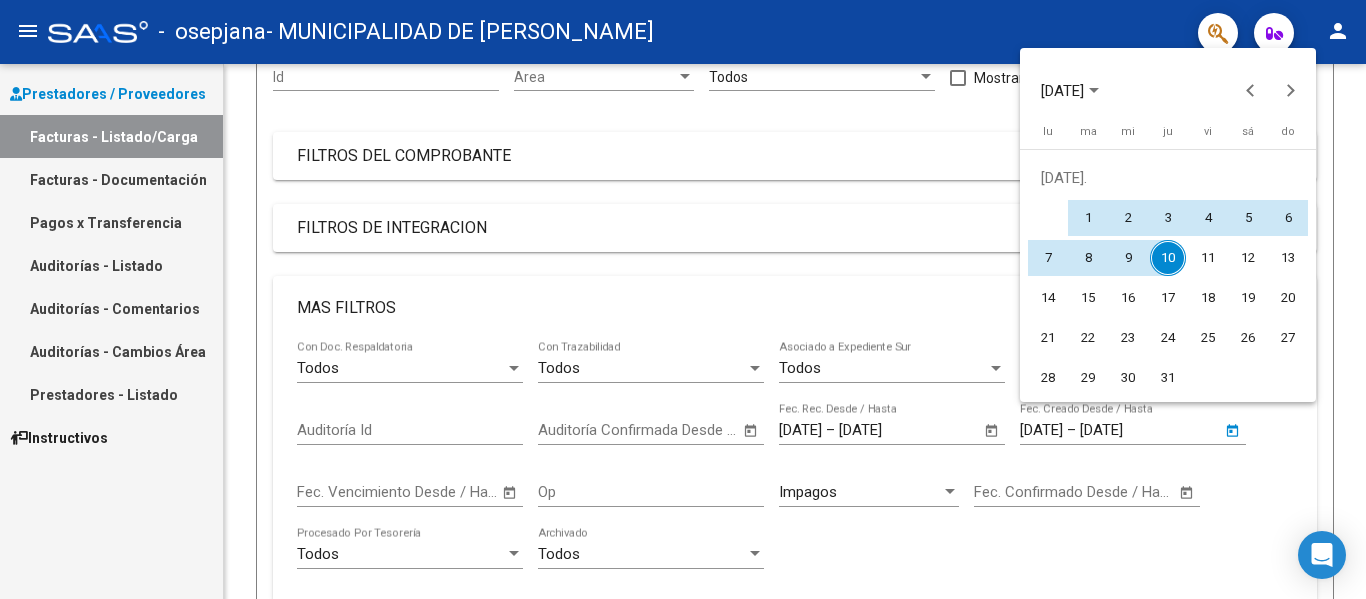 click on "1" at bounding box center (1088, 218) 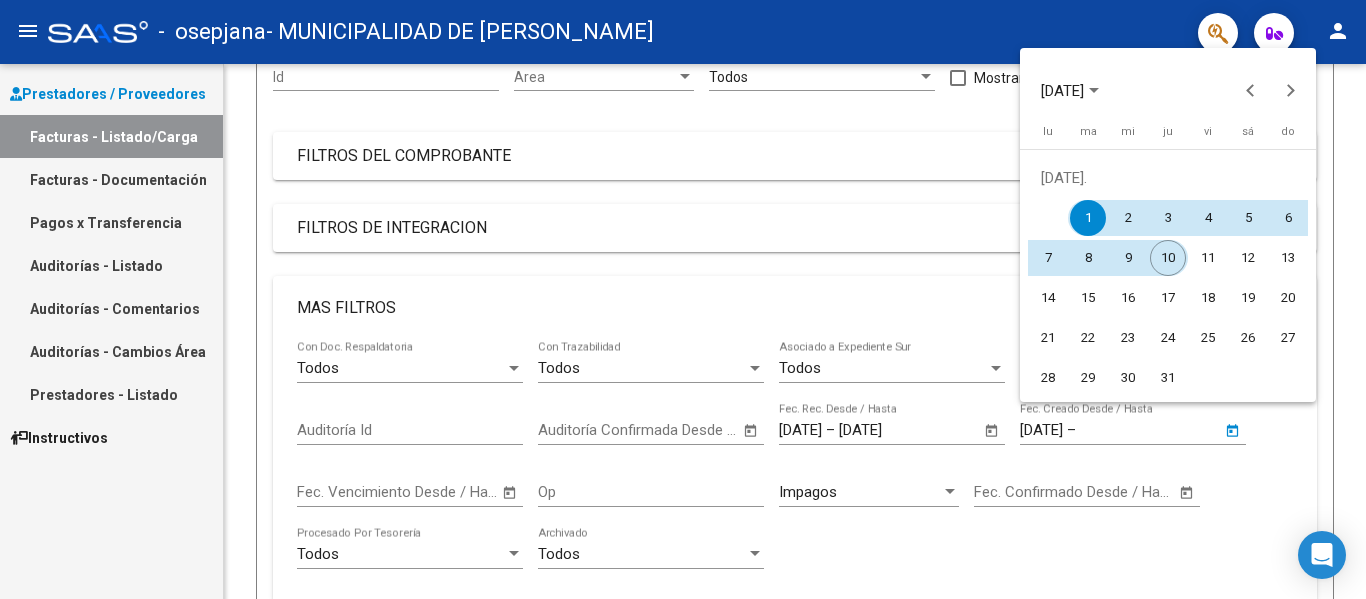 click on "10" at bounding box center [1168, 258] 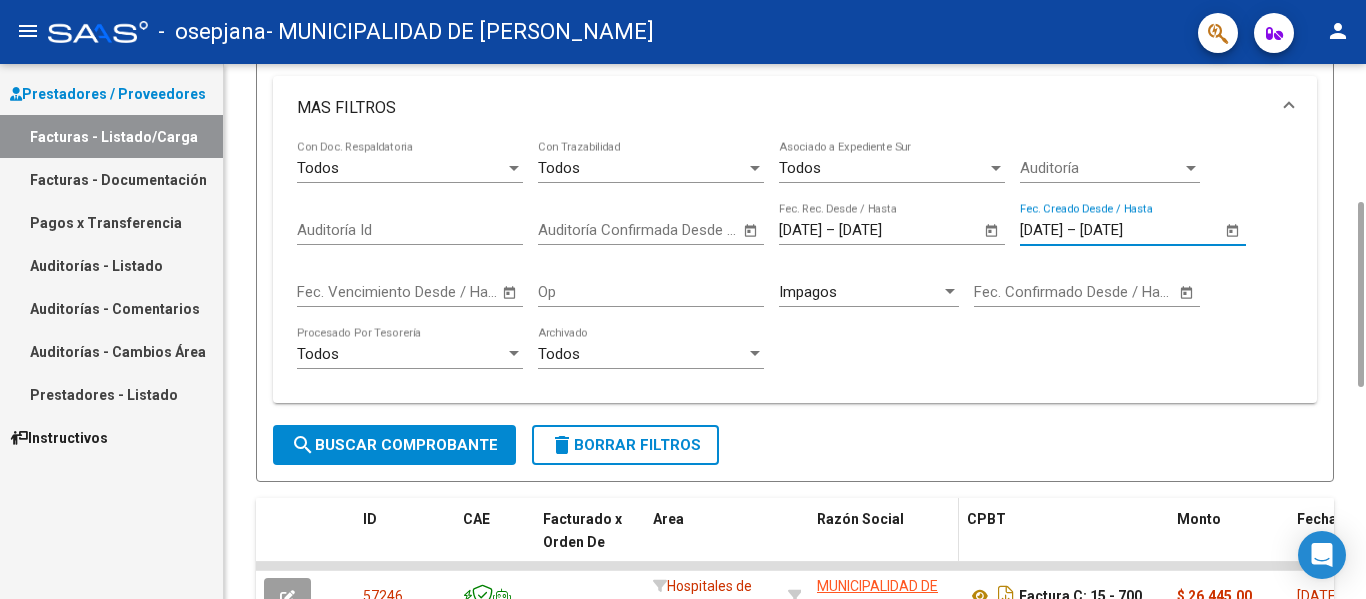 scroll, scrollTop: 600, scrollLeft: 0, axis: vertical 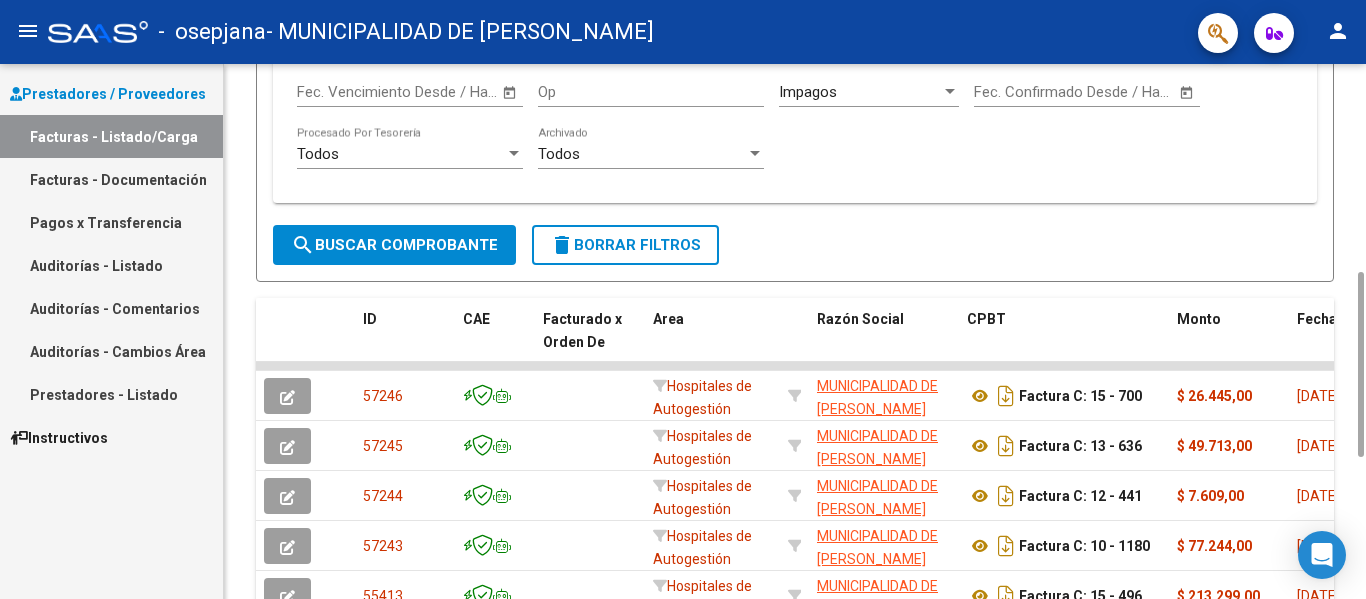 click on "search  Buscar Comprobante" 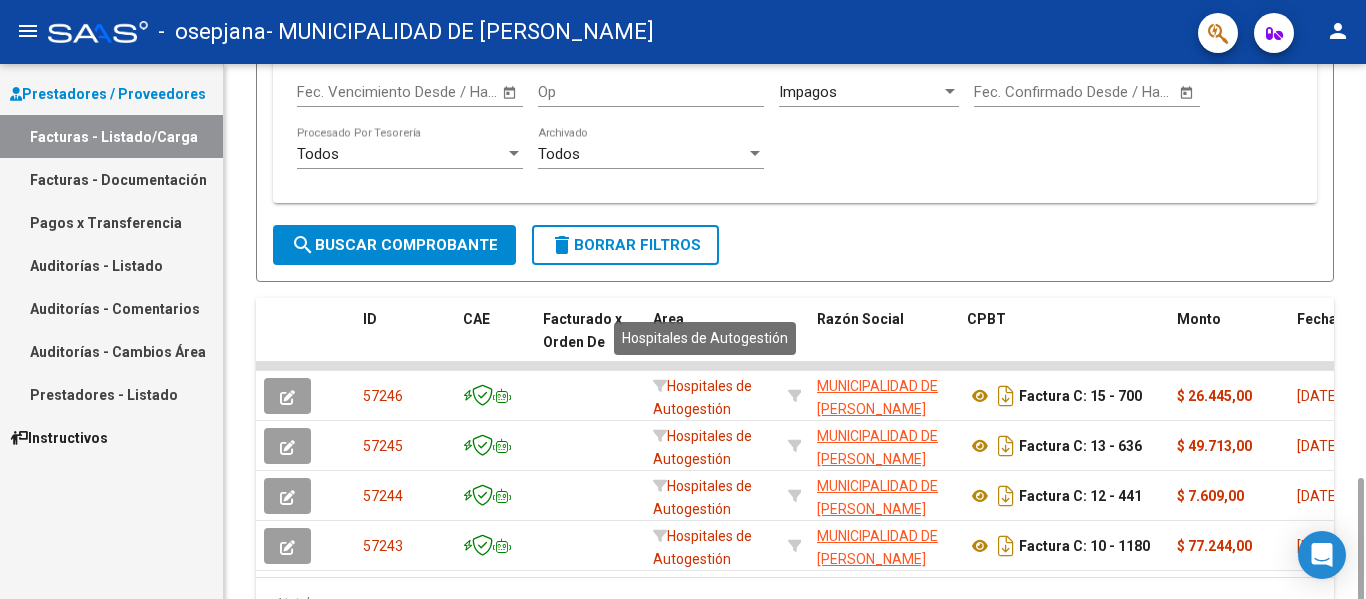 scroll, scrollTop: 709, scrollLeft: 0, axis: vertical 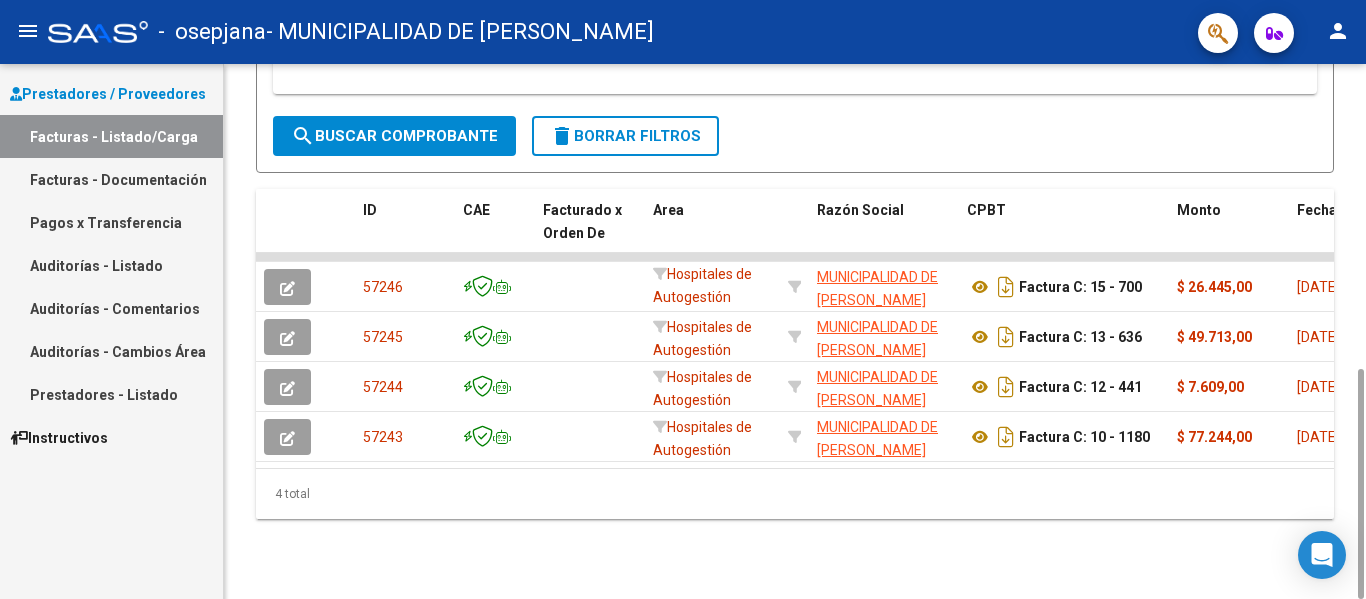 drag, startPoint x: 935, startPoint y: 190, endPoint x: 865, endPoint y: 188, distance: 70.028564 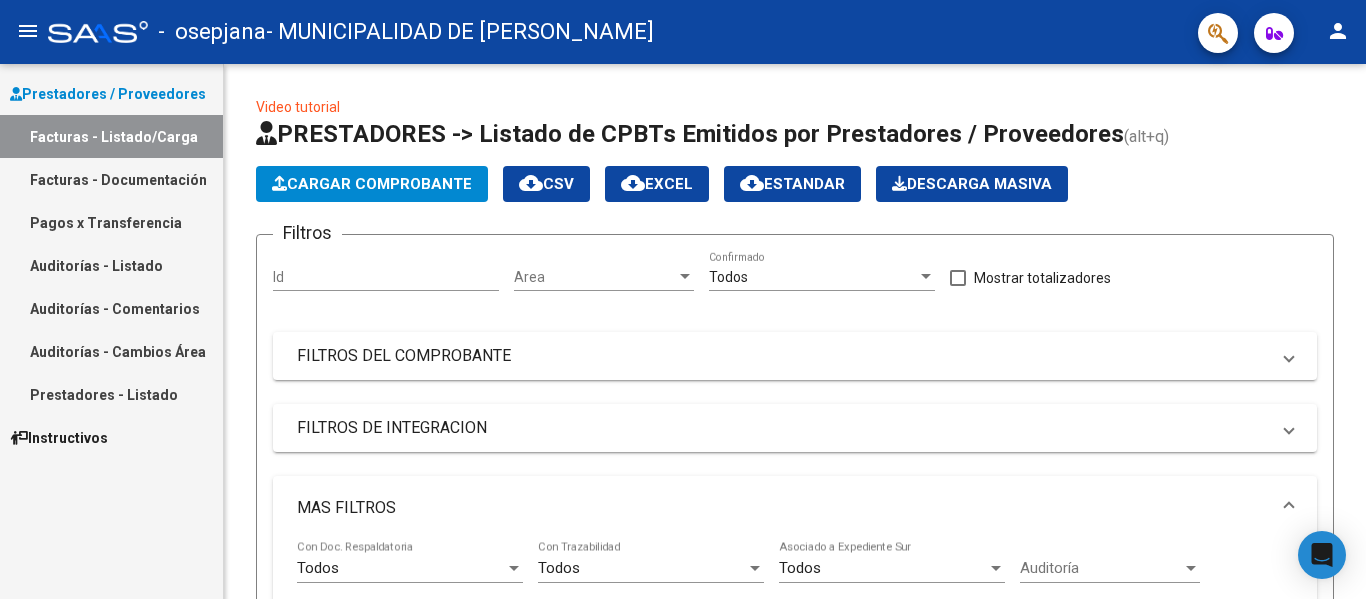 scroll, scrollTop: 709, scrollLeft: 0, axis: vertical 